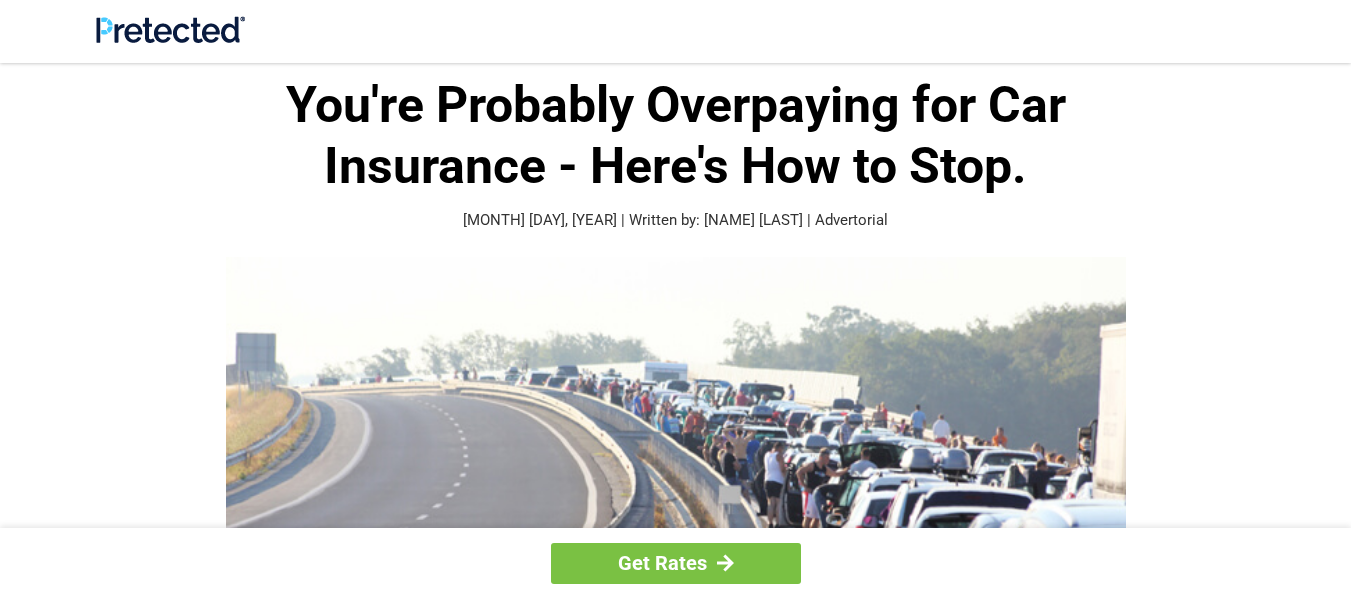 scroll, scrollTop: 0, scrollLeft: 0, axis: both 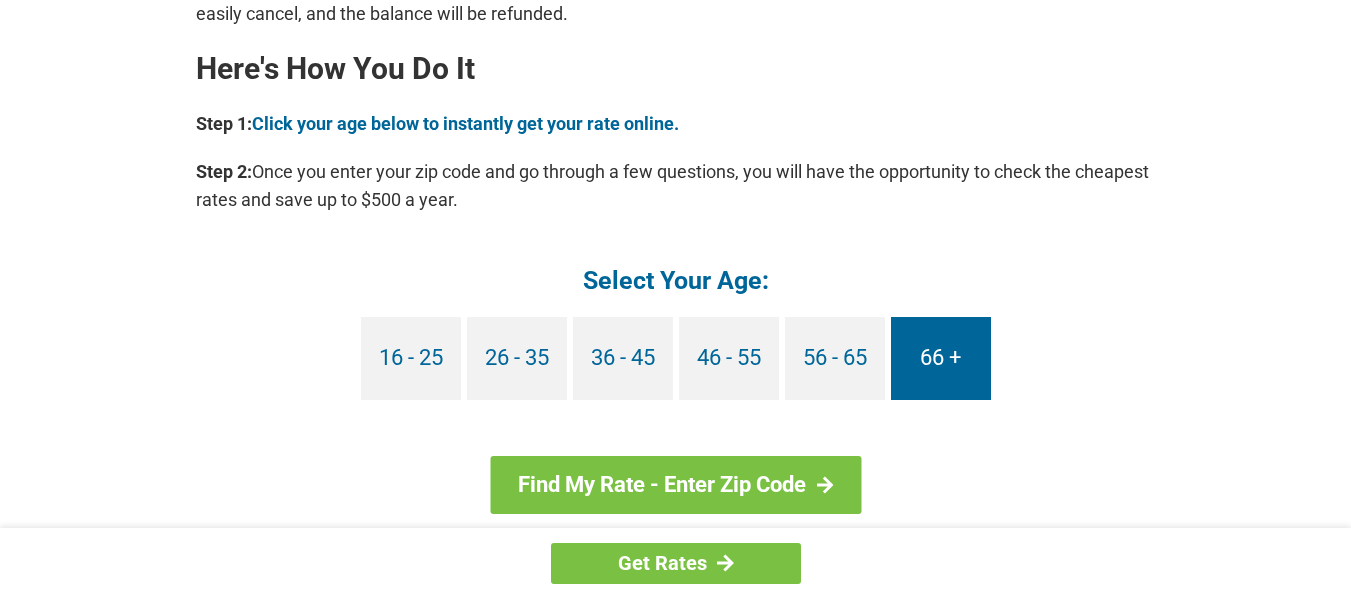 click on "66 +" at bounding box center (941, 358) 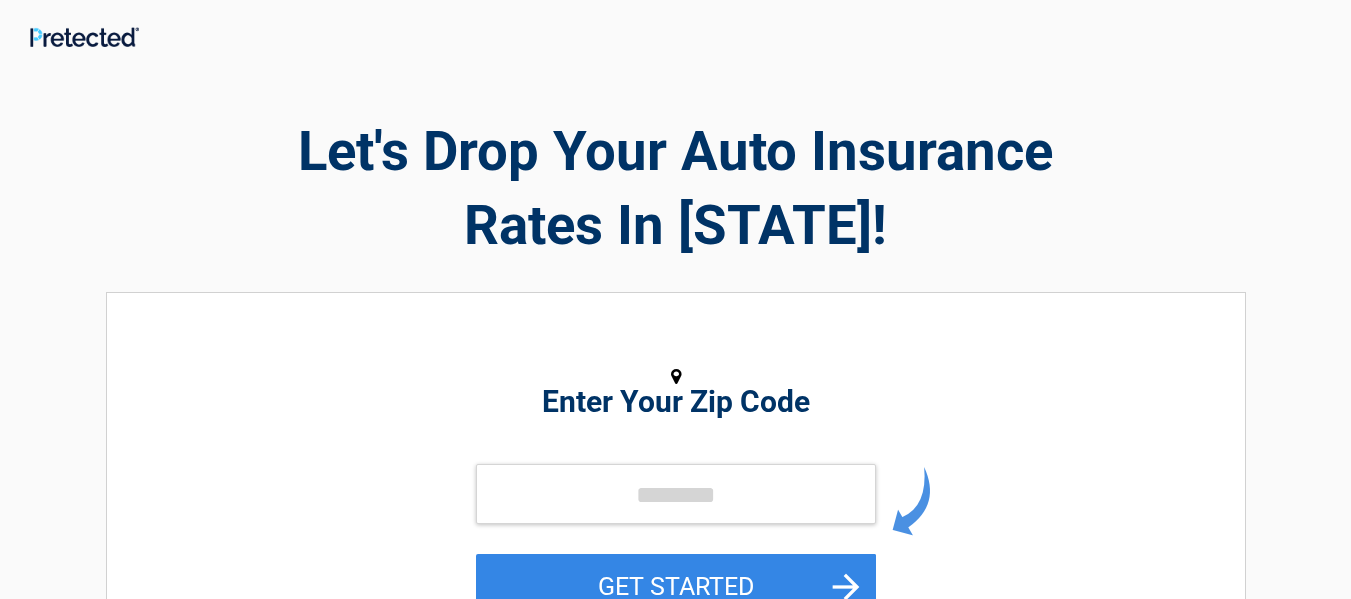 scroll, scrollTop: 0, scrollLeft: 0, axis: both 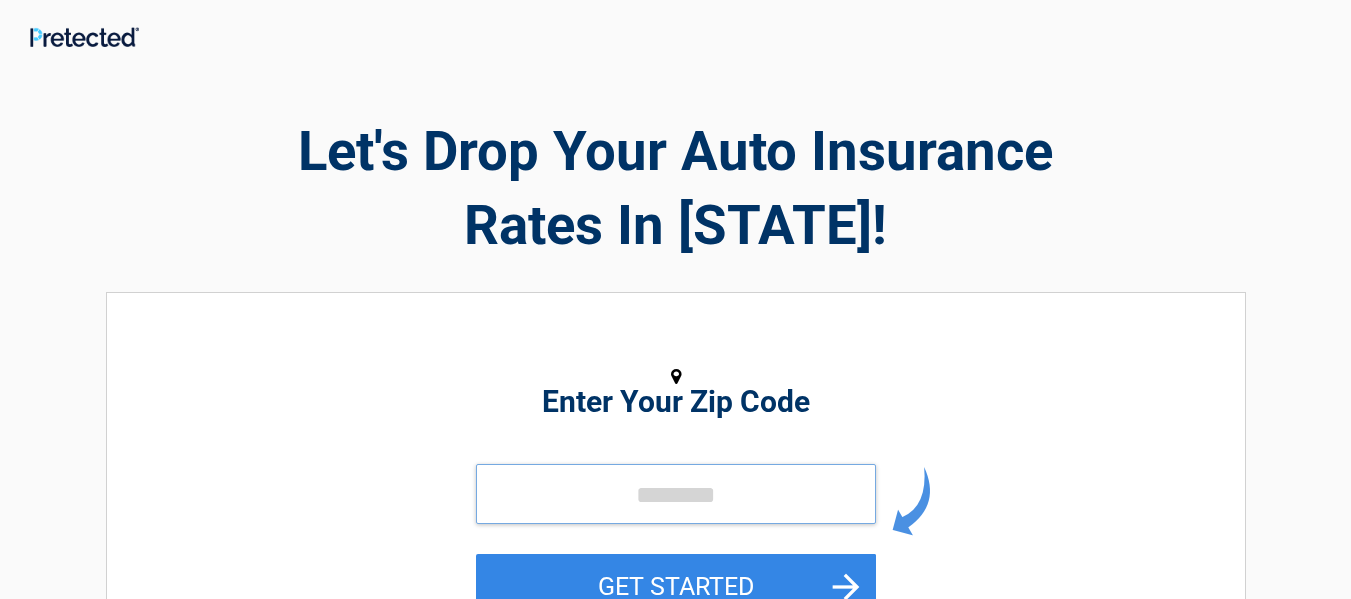 click at bounding box center [676, 494] 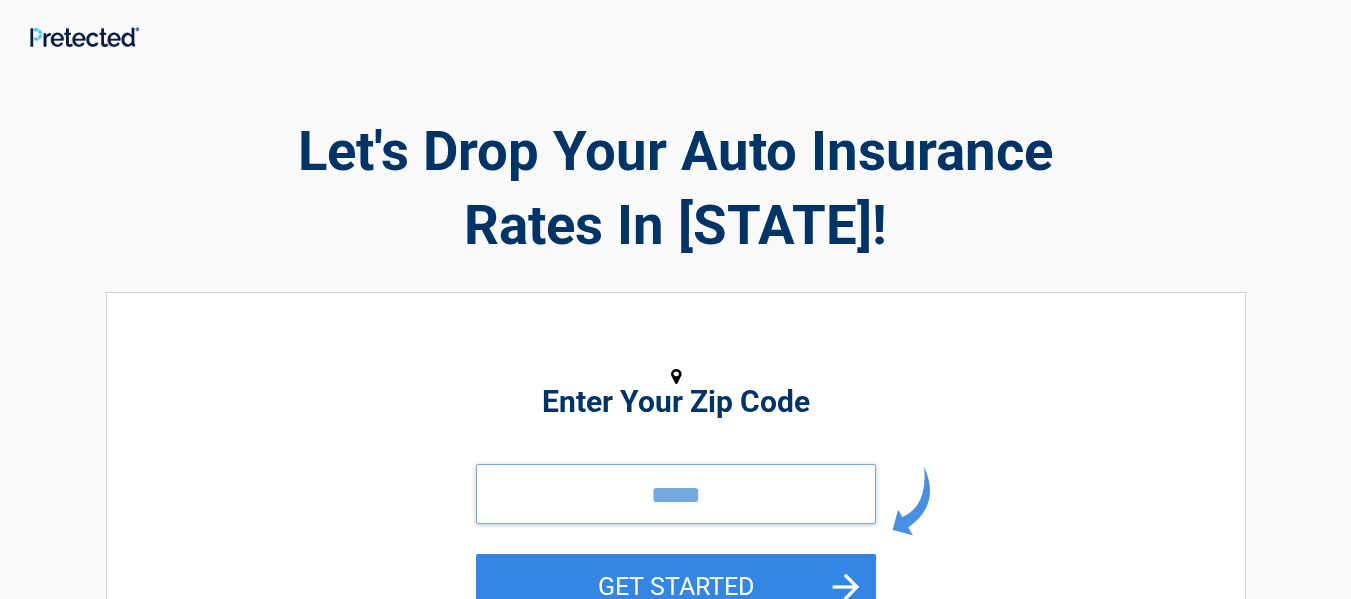 scroll, scrollTop: 100, scrollLeft: 0, axis: vertical 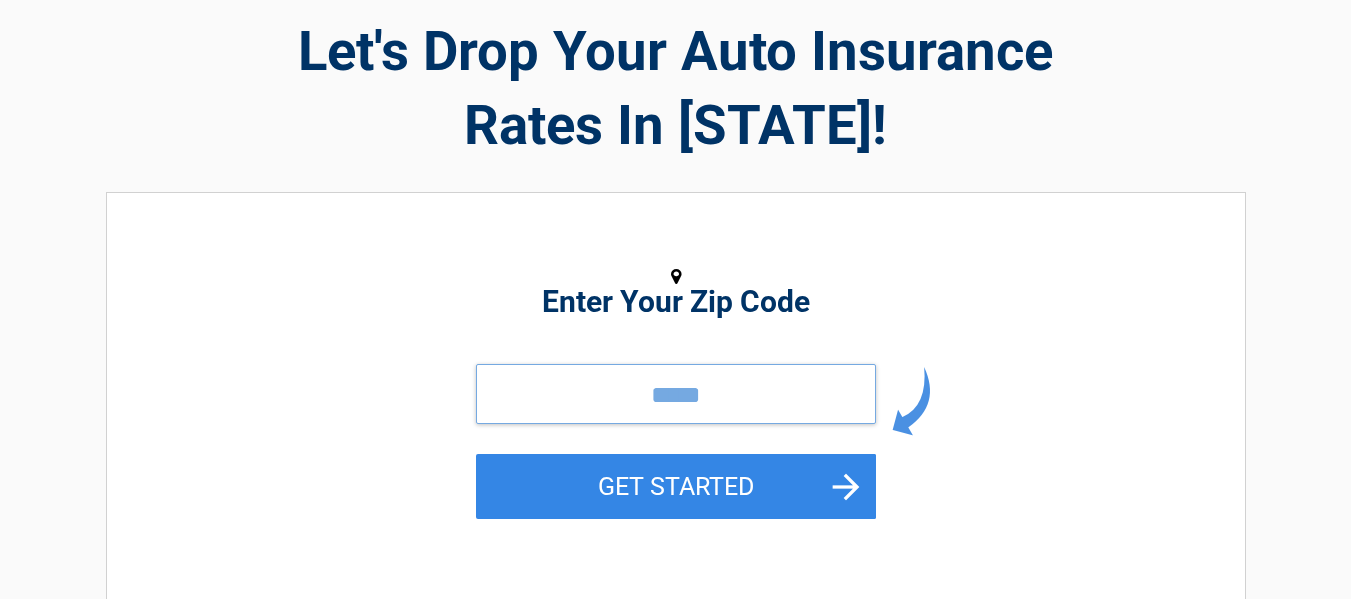 type on "*****" 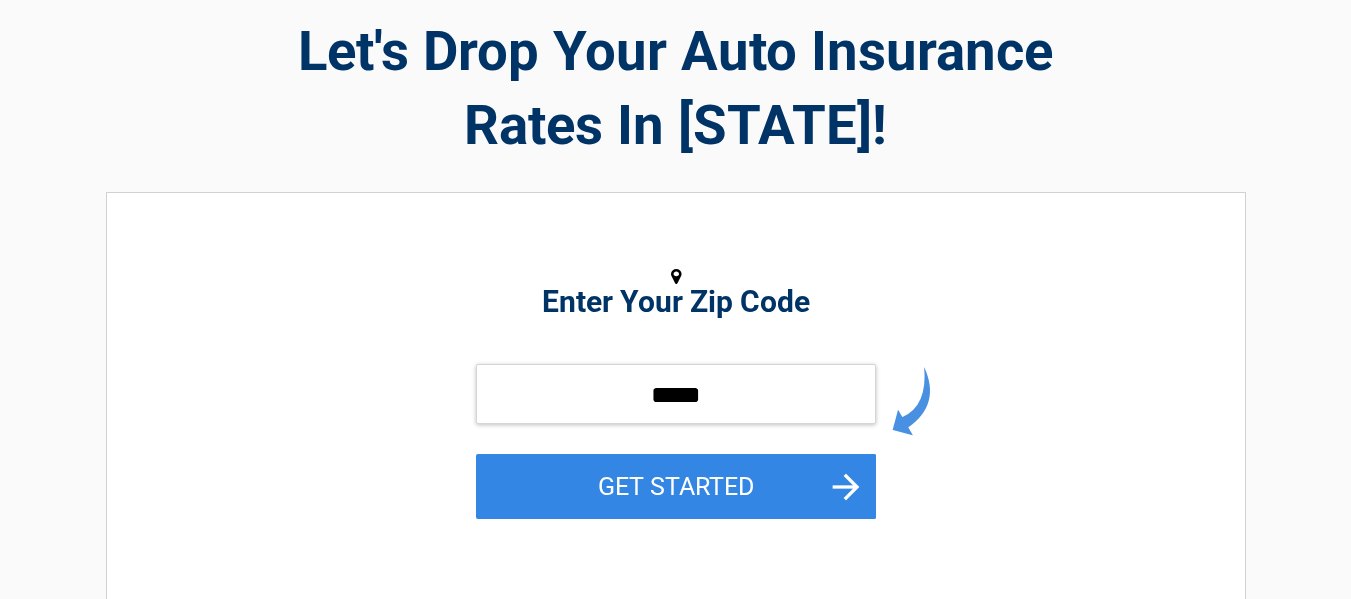 click on "GET STARTED" at bounding box center (676, 486) 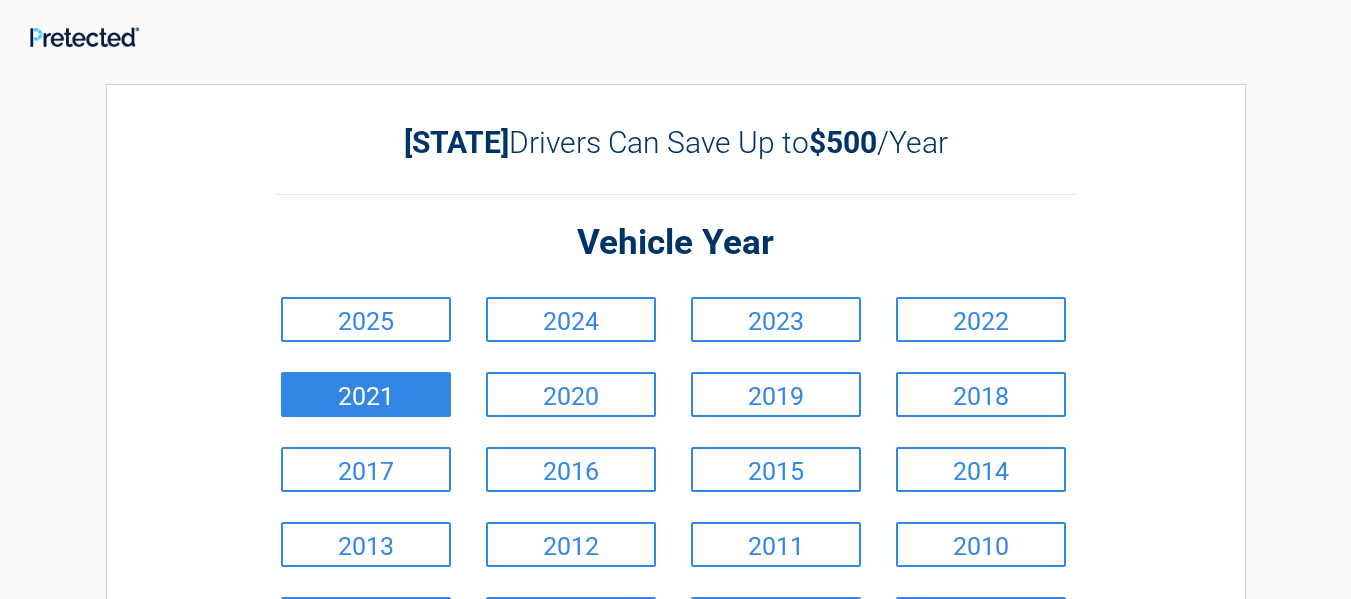 click on "2021" at bounding box center (366, 394) 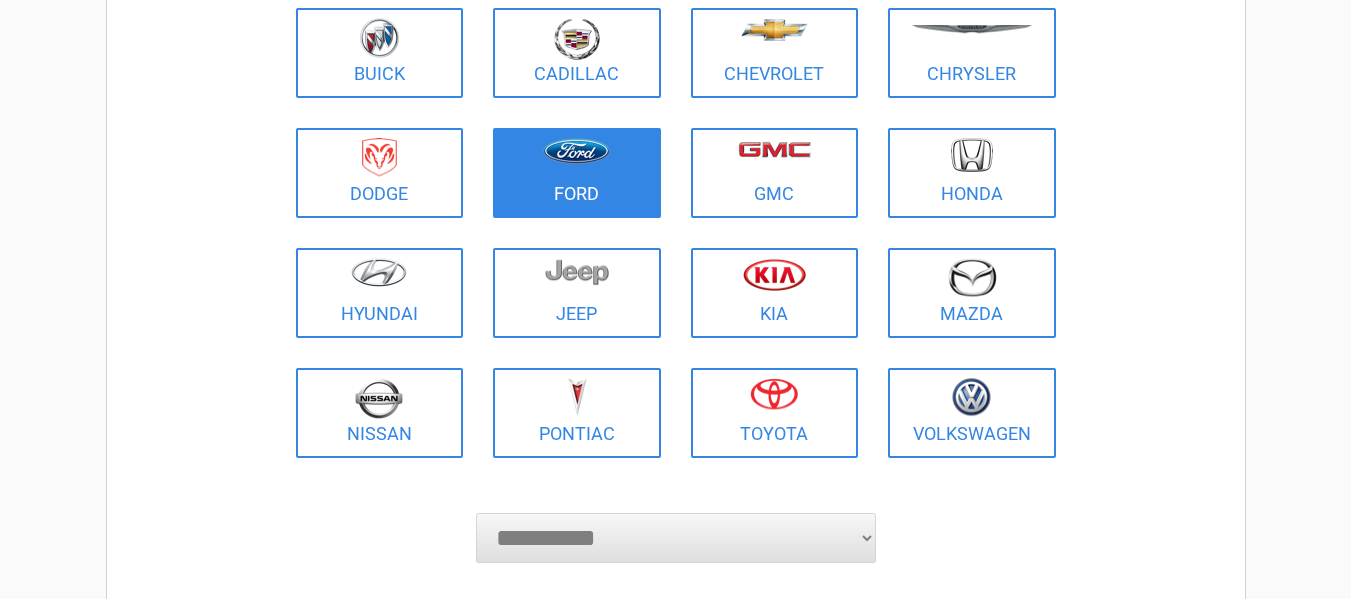 scroll, scrollTop: 300, scrollLeft: 0, axis: vertical 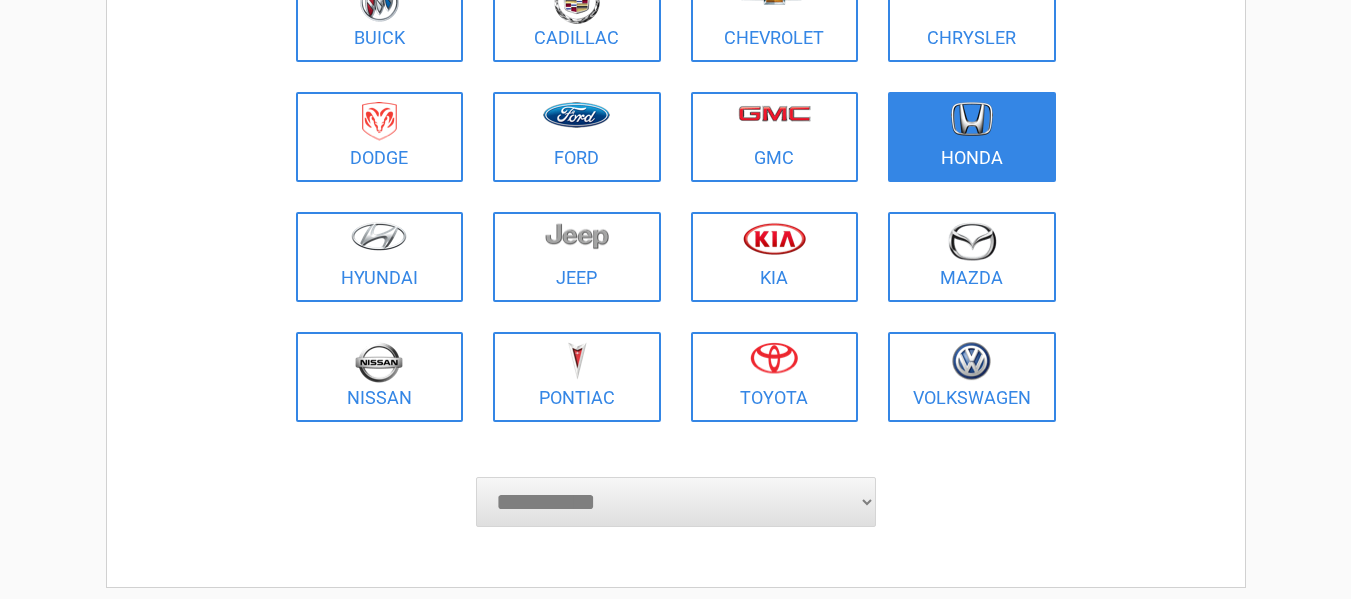 click at bounding box center [972, 119] 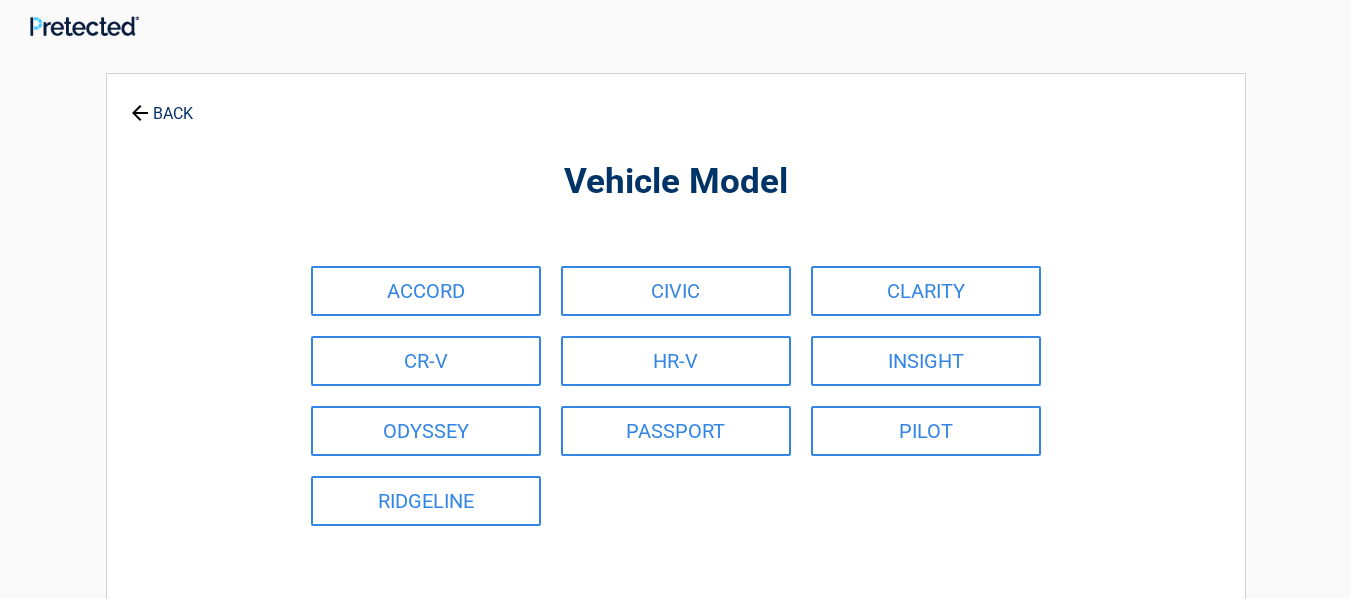 scroll, scrollTop: 0, scrollLeft: 0, axis: both 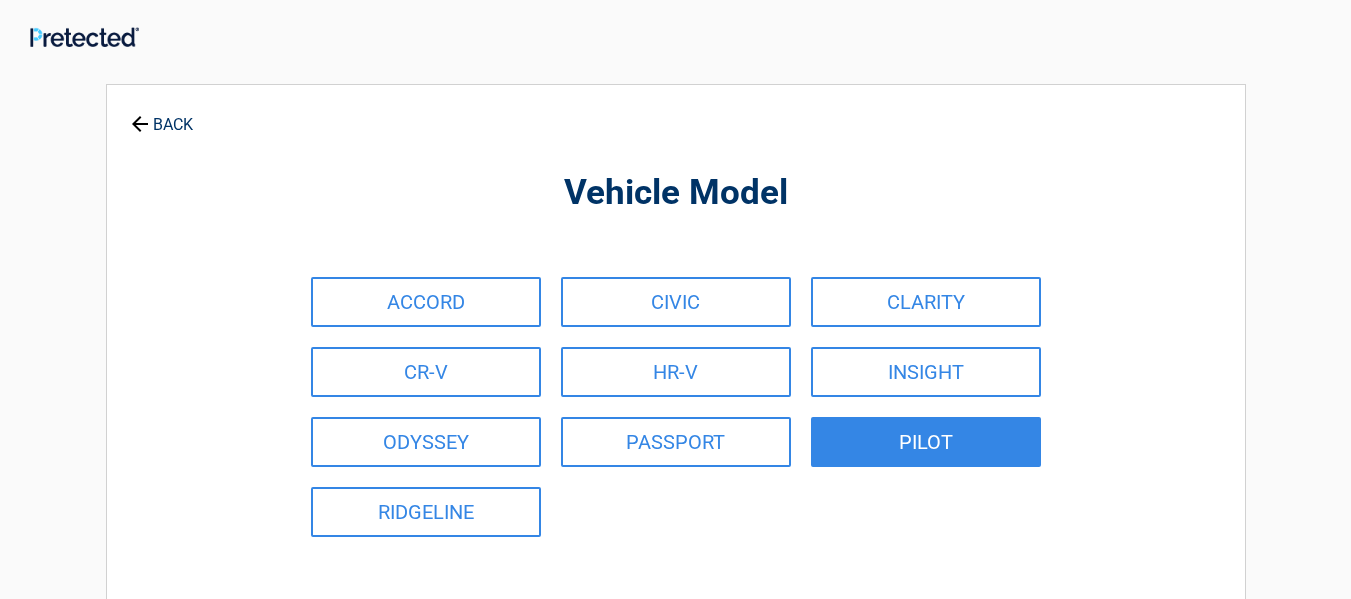 click on "PILOT" at bounding box center [926, 442] 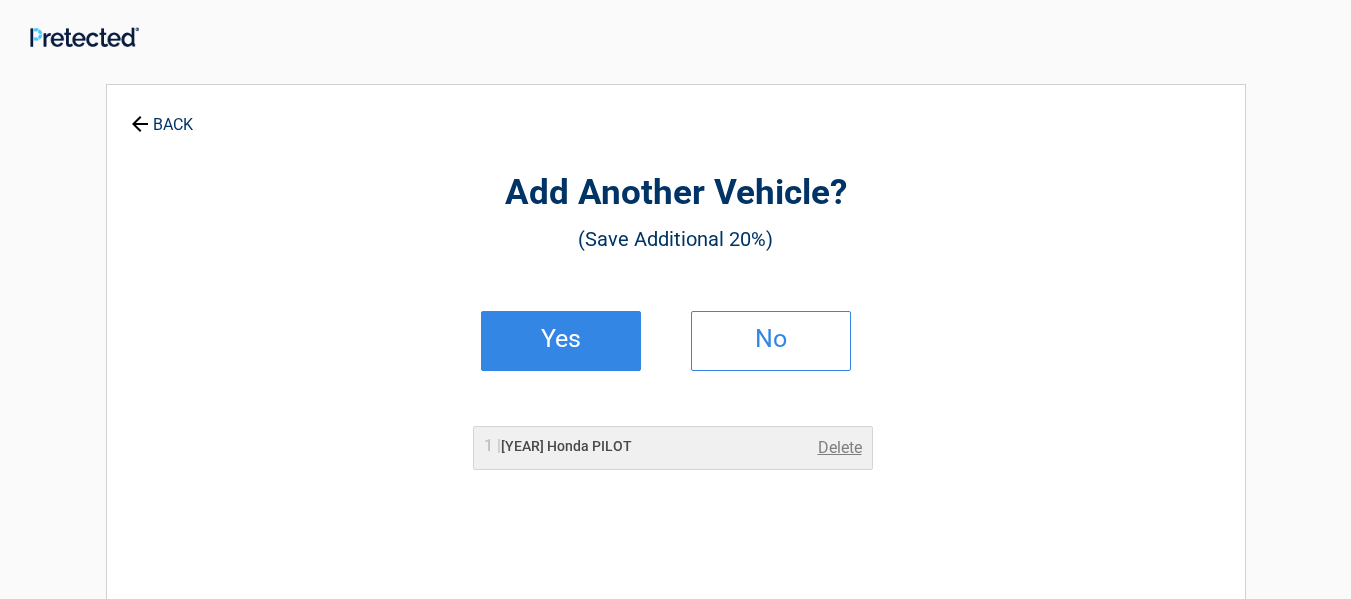 click on "Yes" at bounding box center (561, 339) 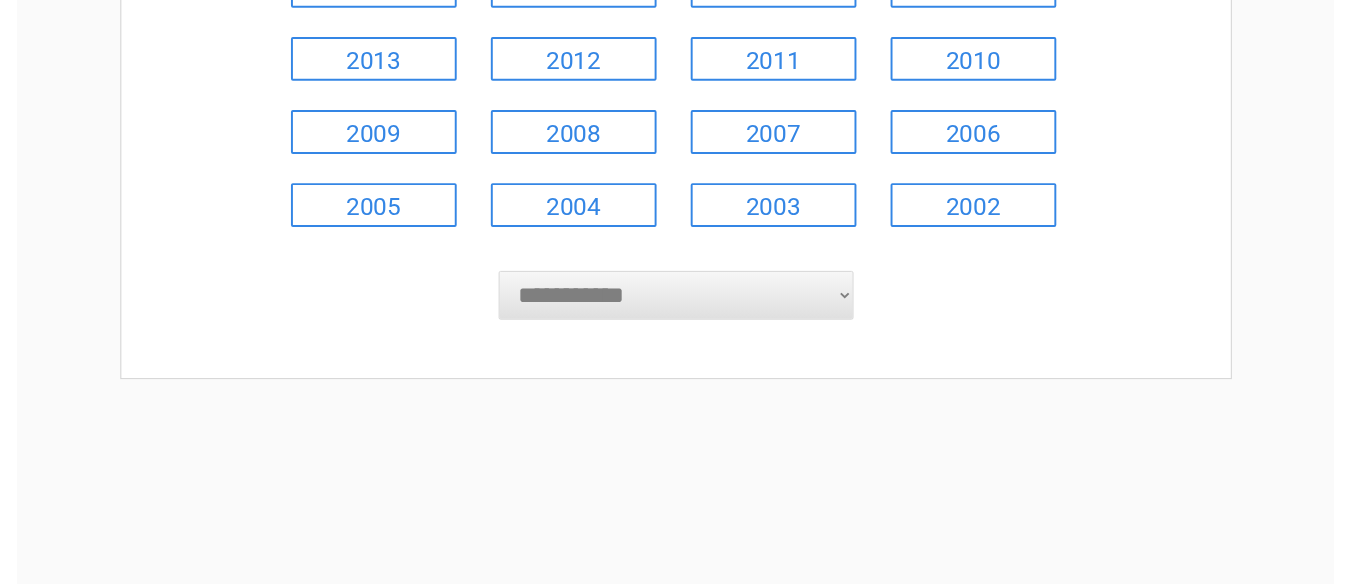 scroll, scrollTop: 500, scrollLeft: 0, axis: vertical 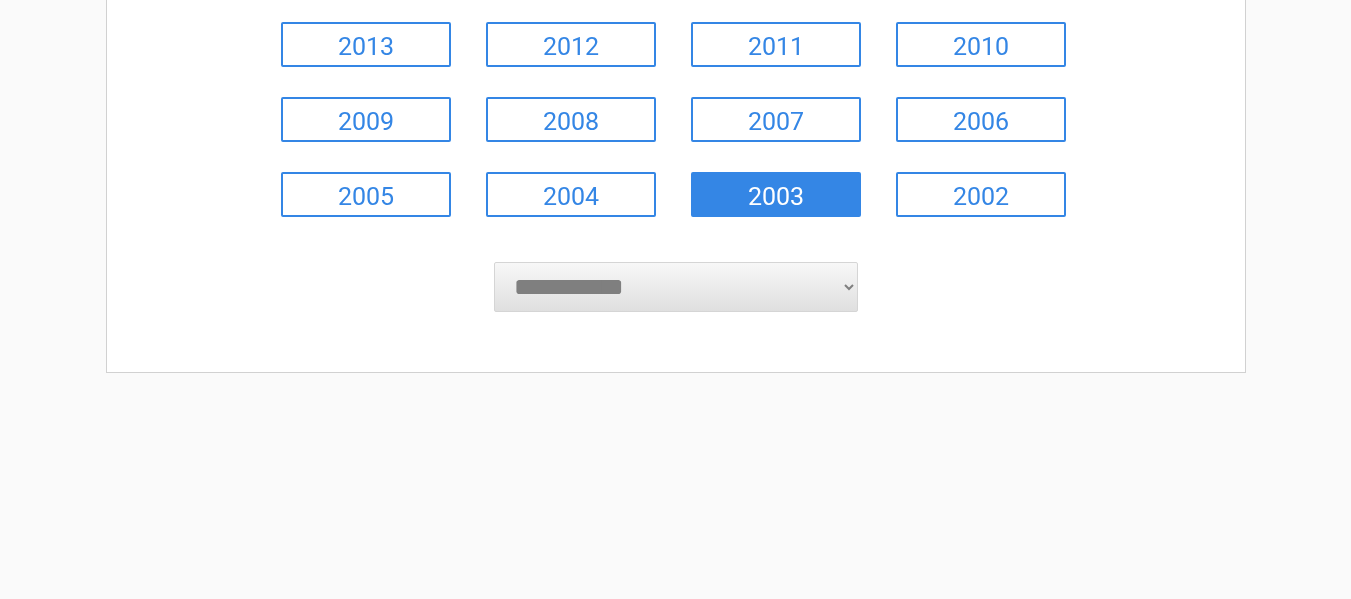 click on "2003" at bounding box center (776, 194) 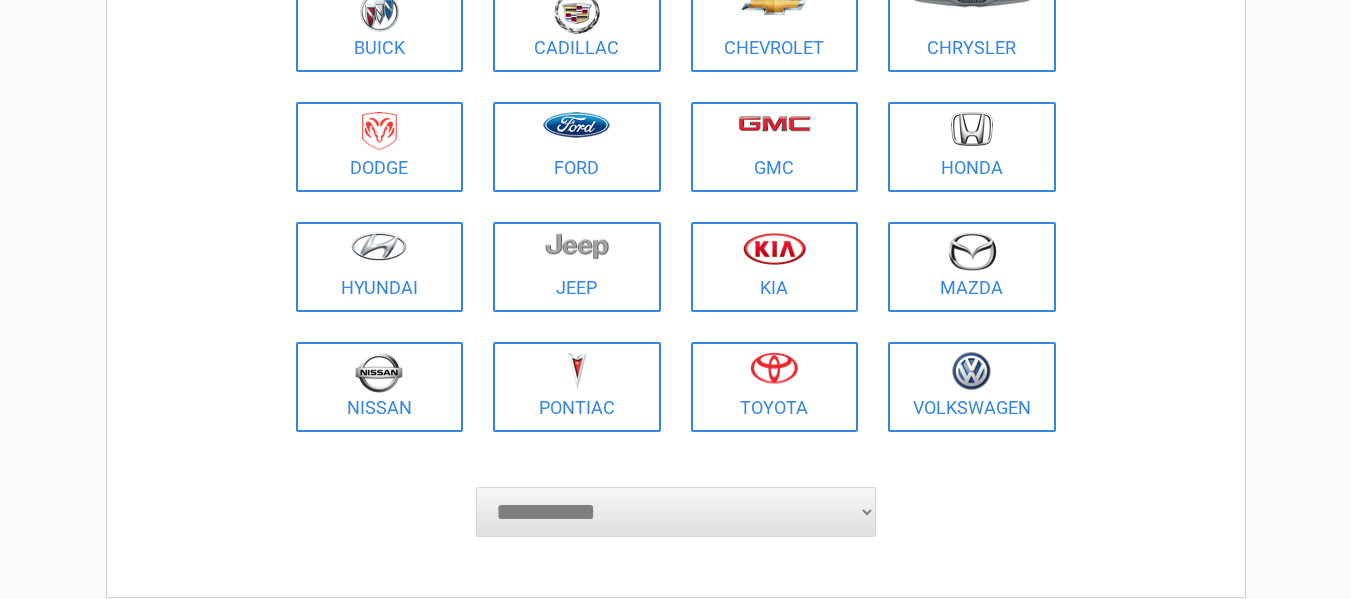 scroll, scrollTop: 300, scrollLeft: 0, axis: vertical 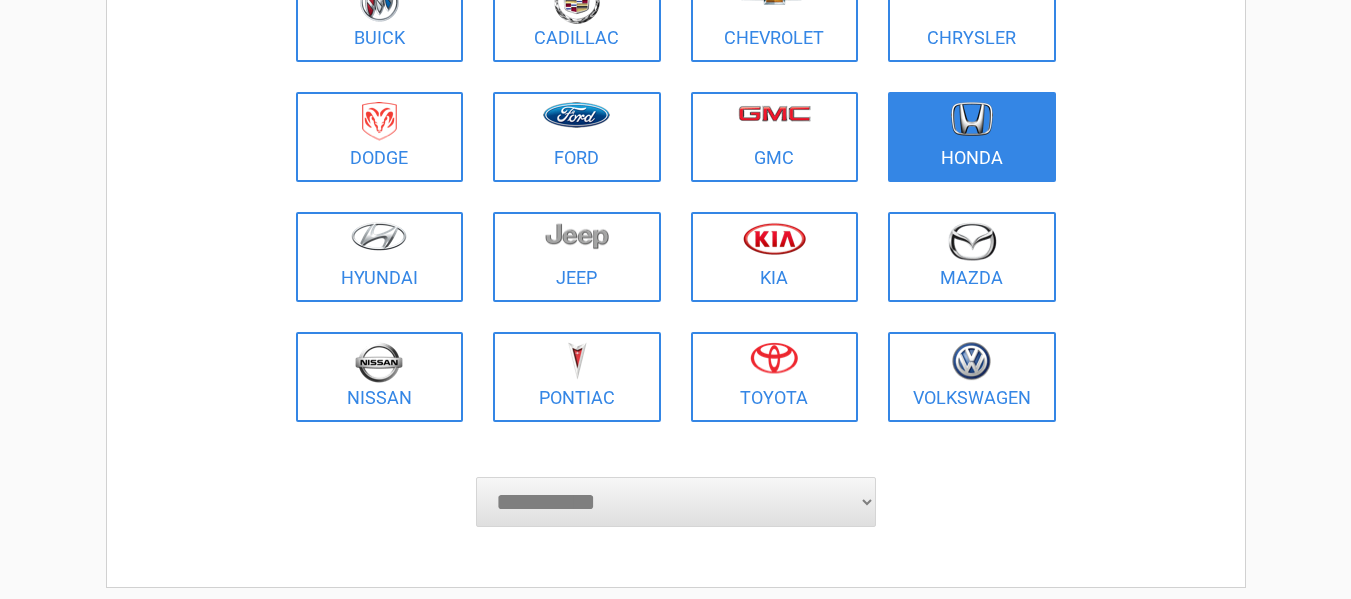 click at bounding box center [972, 119] 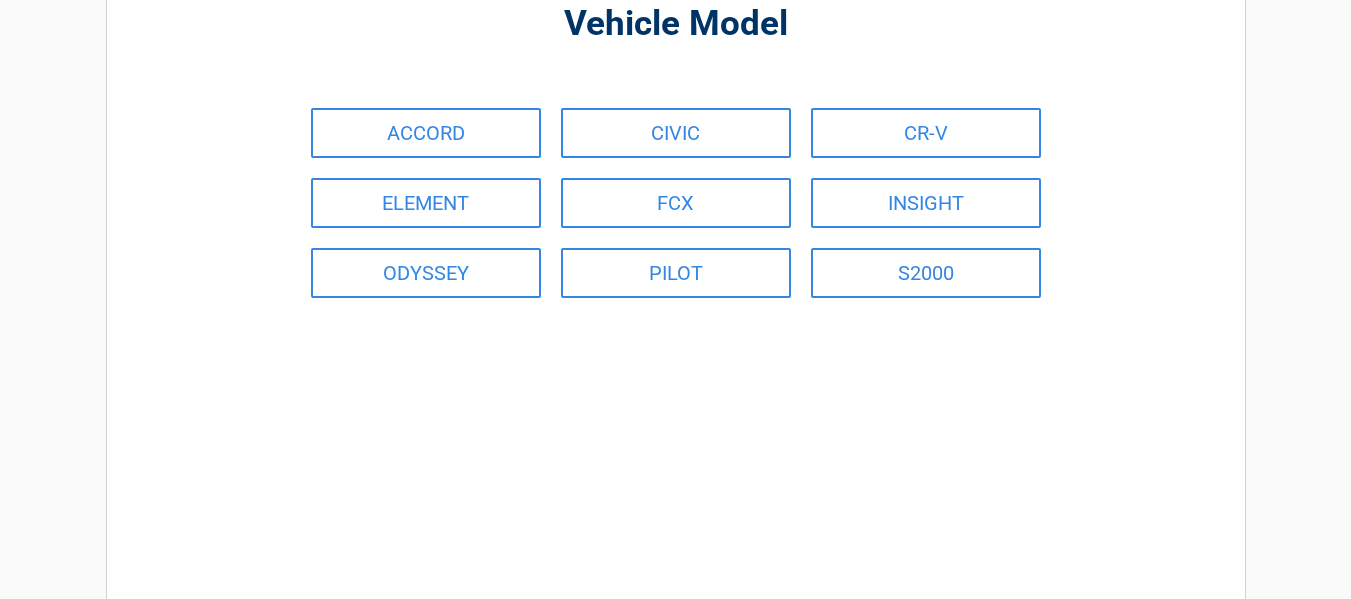 scroll, scrollTop: 0, scrollLeft: 0, axis: both 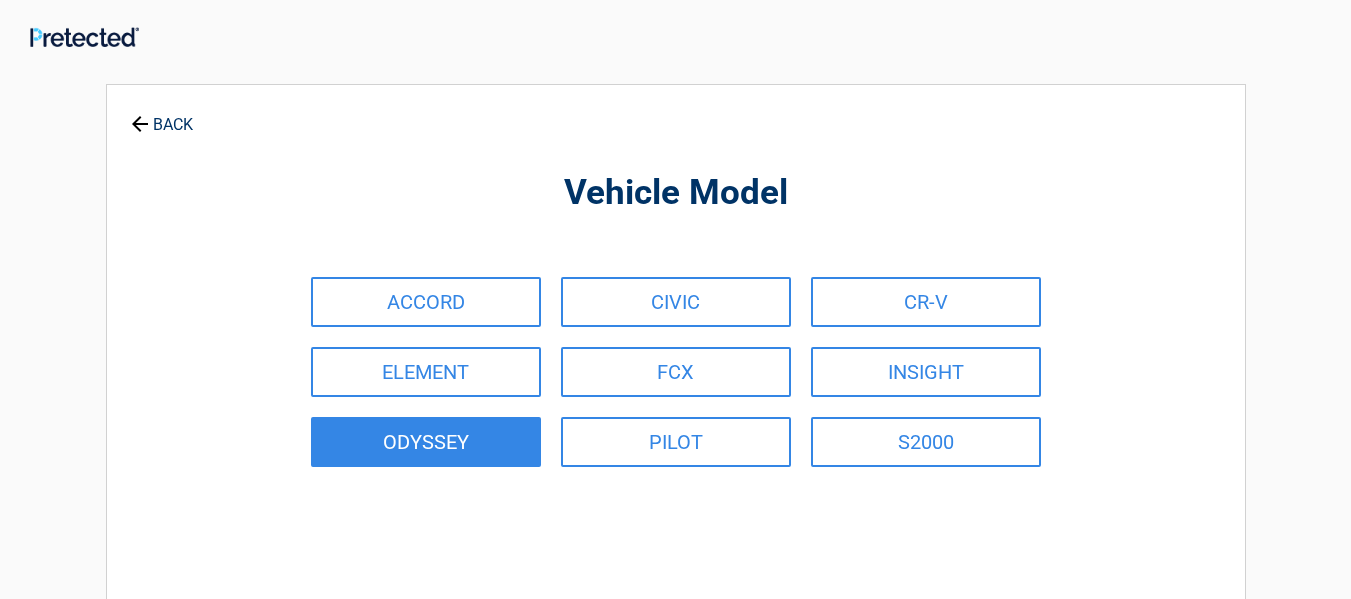 click on "ODYSSEY" at bounding box center (426, 442) 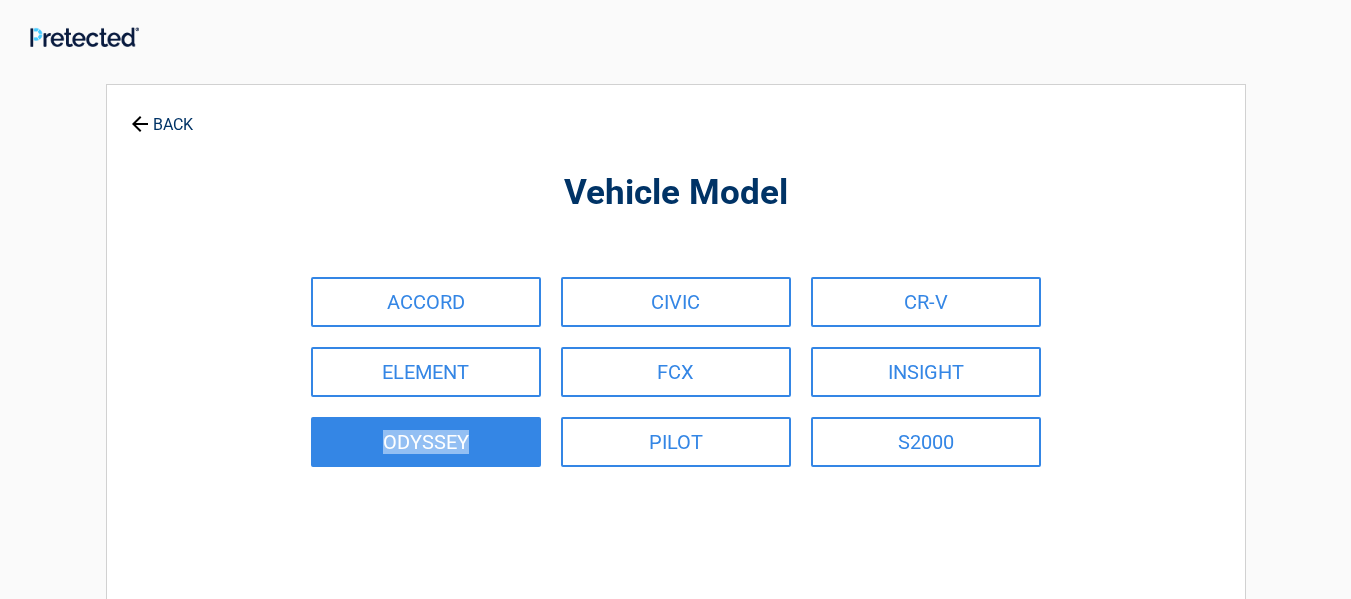 click on "ODYSSEY" at bounding box center (426, 442) 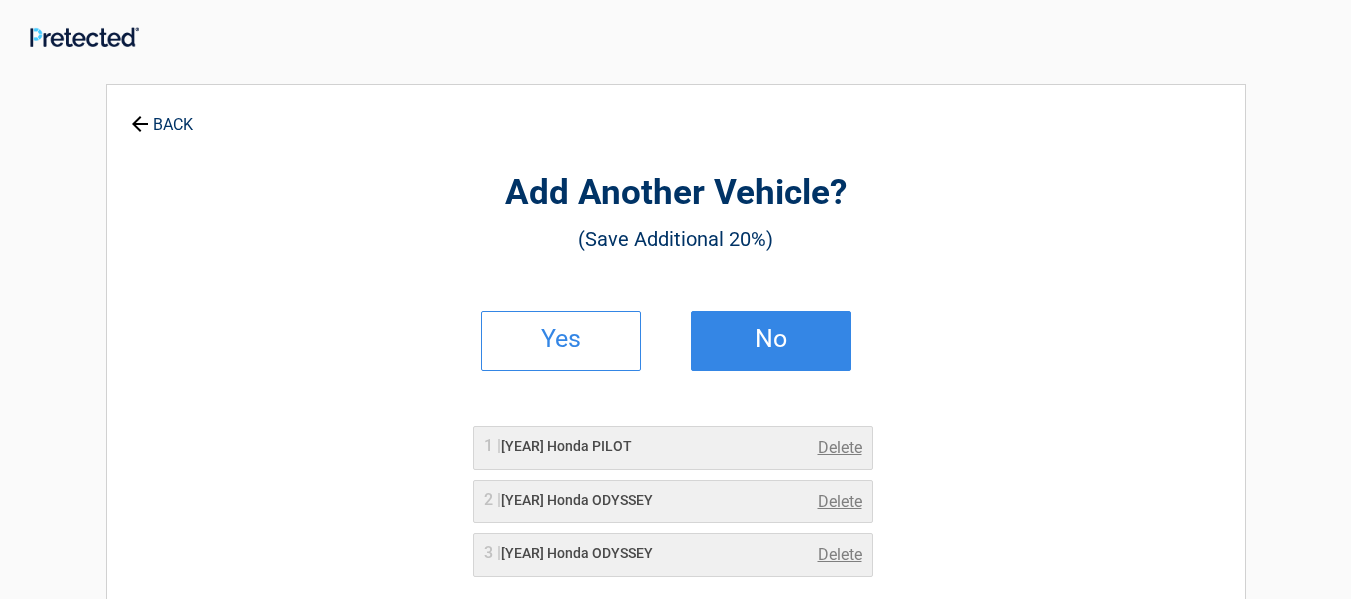 click on "No" at bounding box center (771, 339) 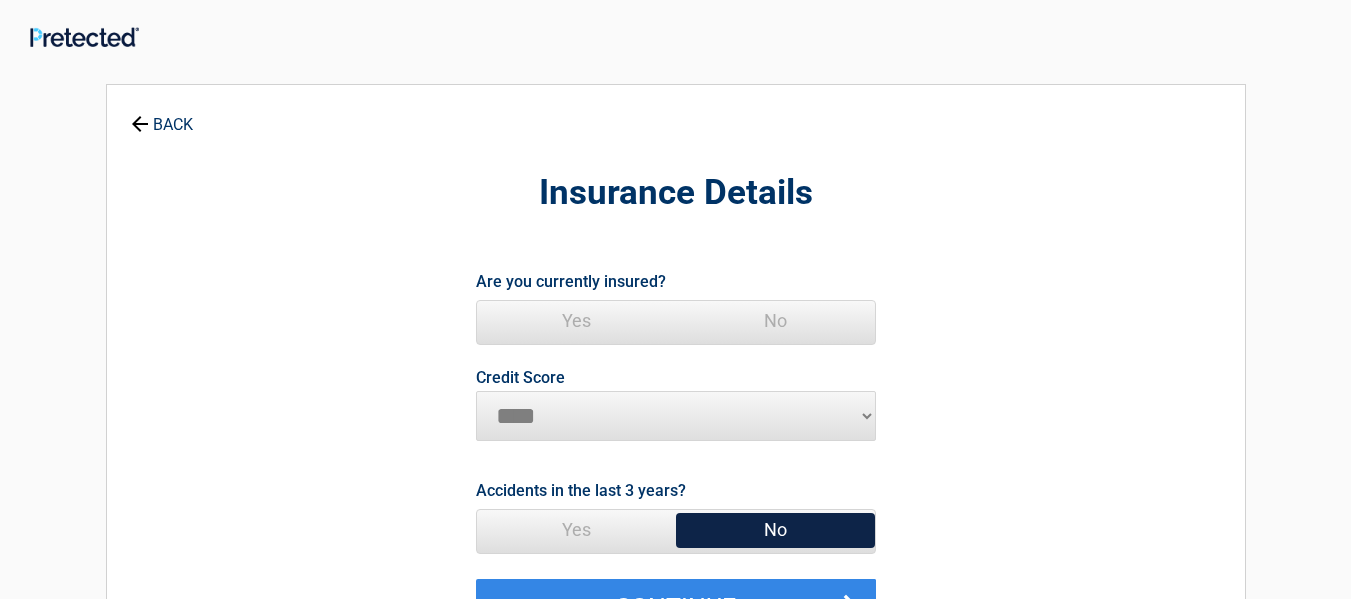 click on "Yes" at bounding box center (576, 321) 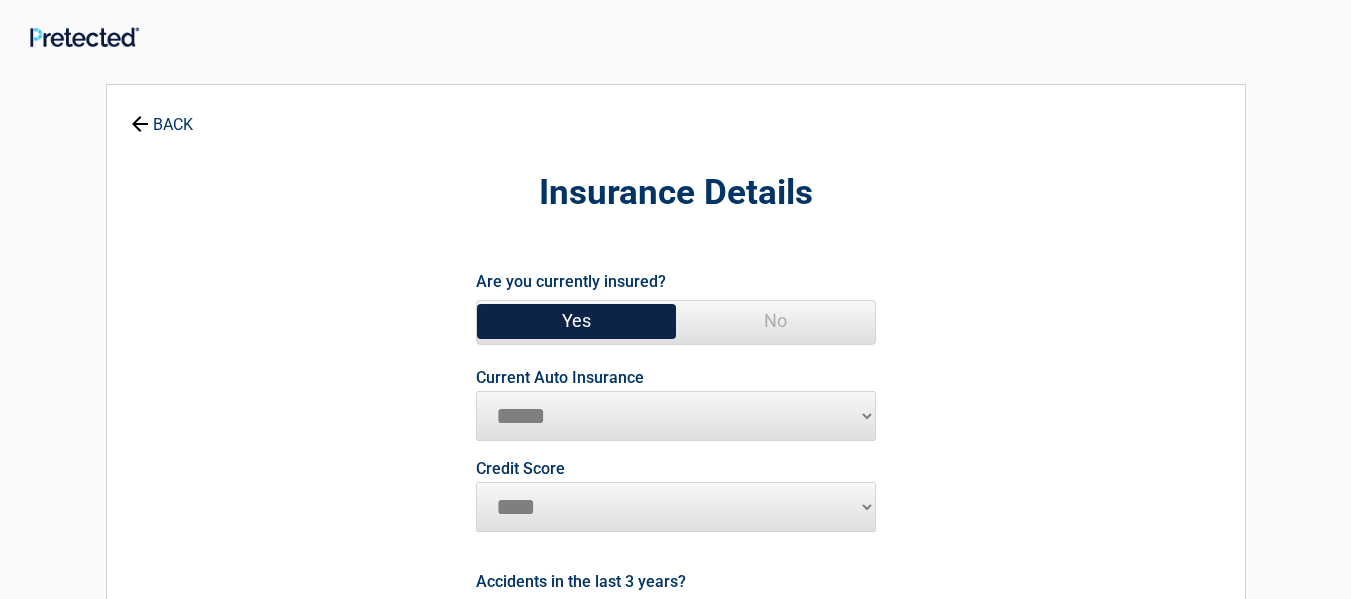 click on "**********" at bounding box center [676, 416] 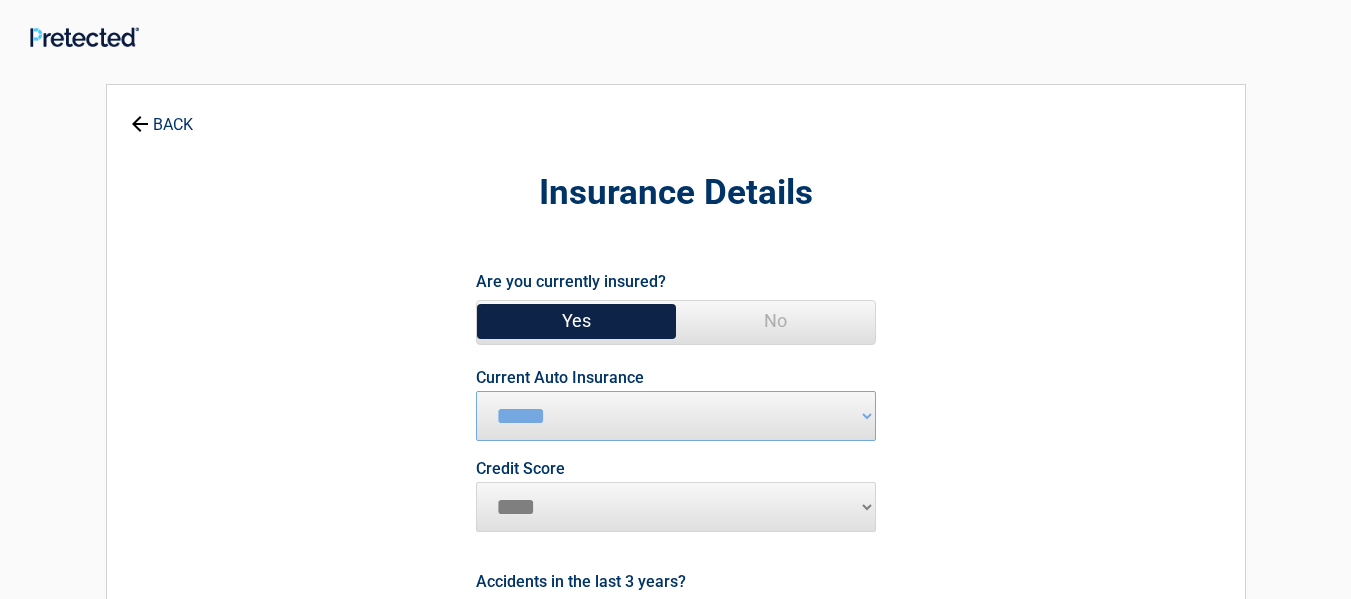 click on "**********" at bounding box center [676, 570] 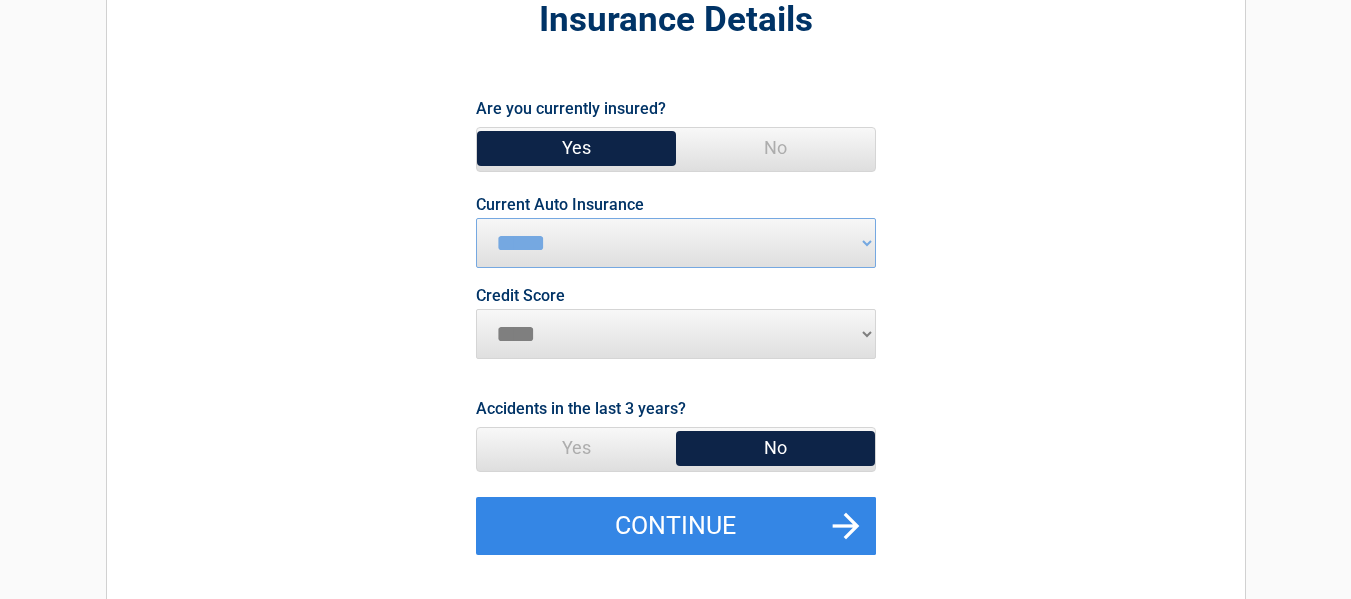 scroll, scrollTop: 200, scrollLeft: 0, axis: vertical 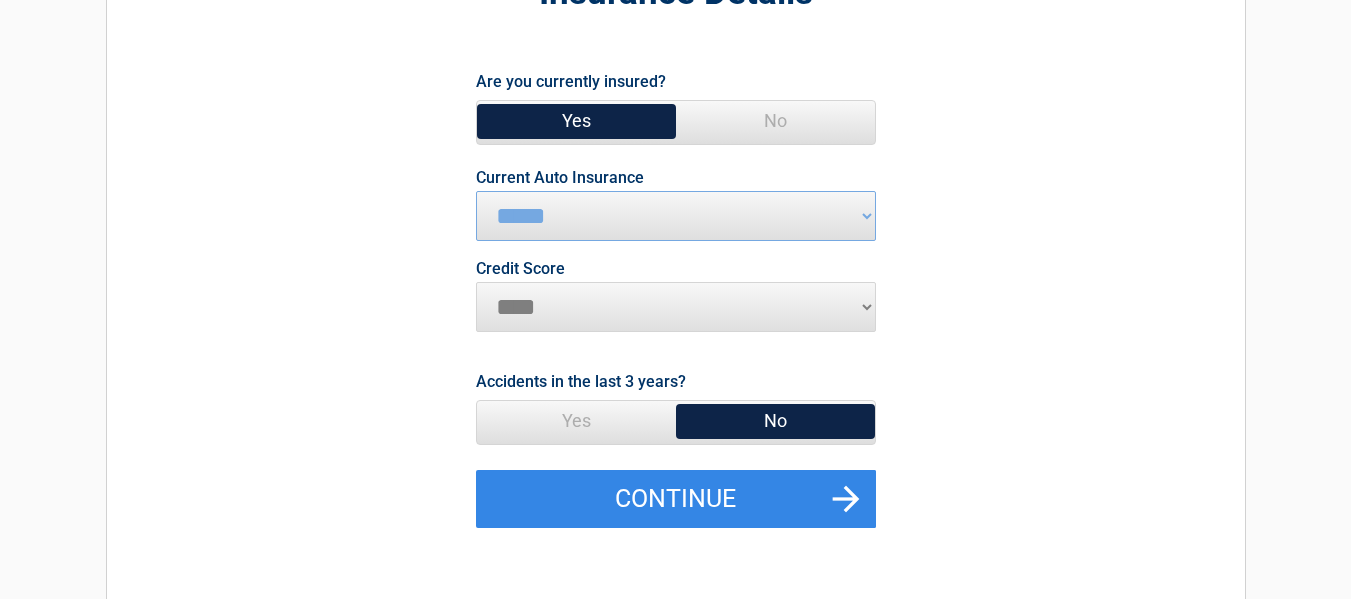 click on "*********
****
*******
****" at bounding box center [676, 307] 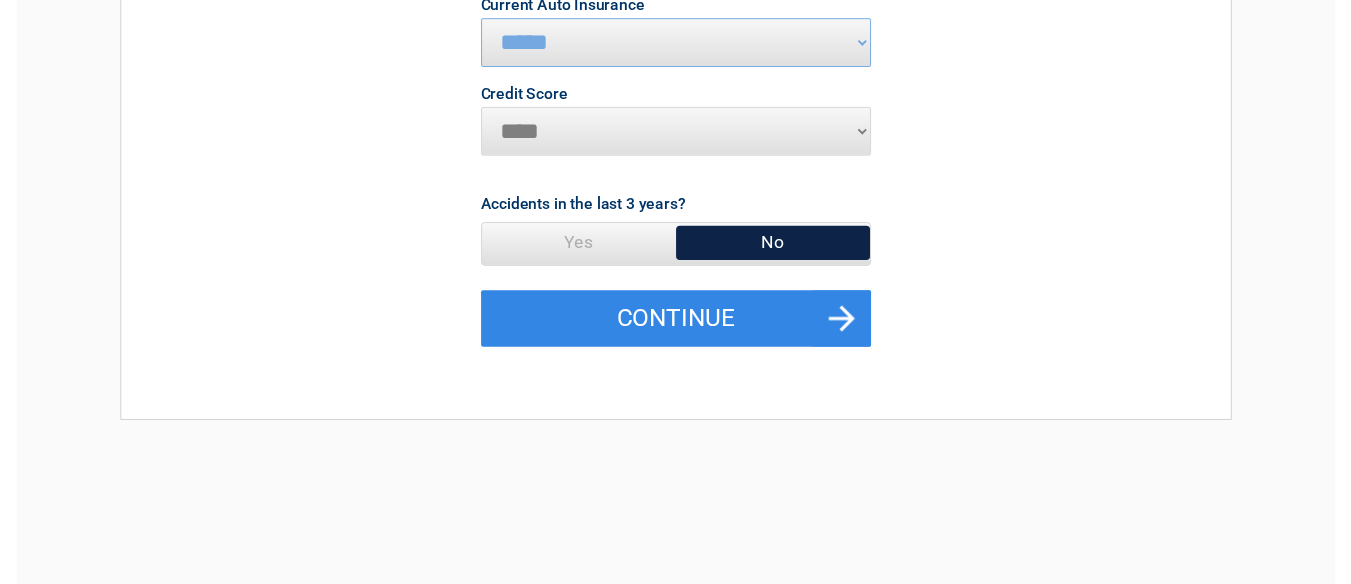 scroll, scrollTop: 400, scrollLeft: 0, axis: vertical 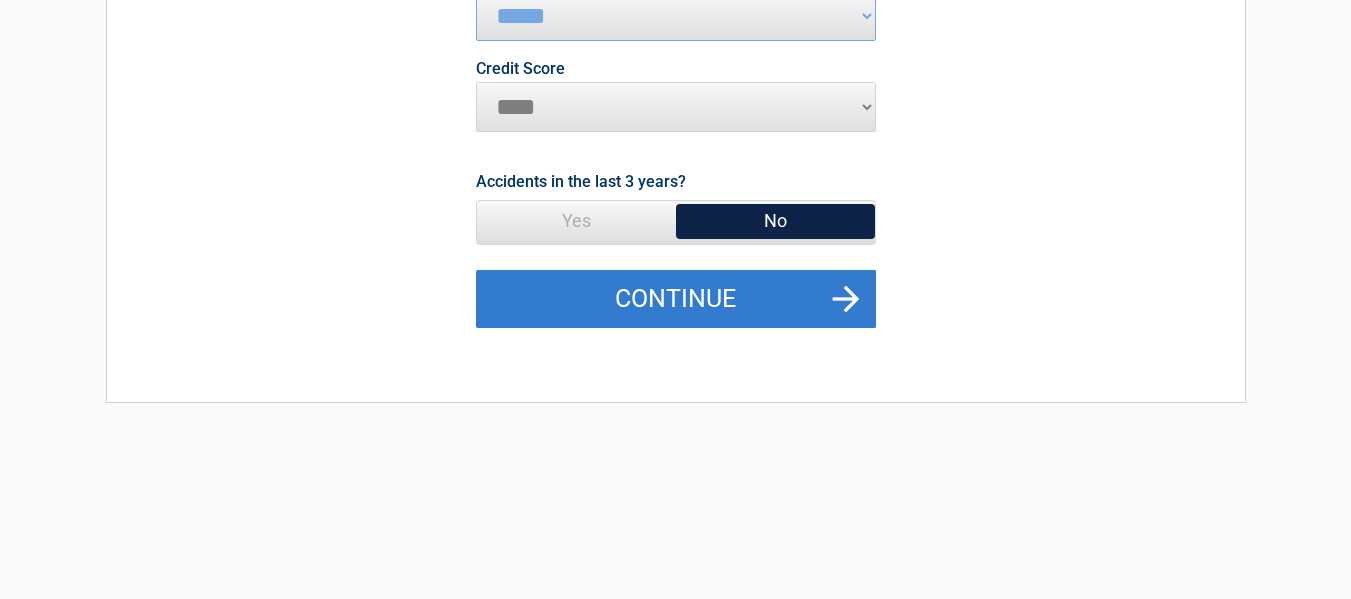 click on "Continue" at bounding box center (676, 299) 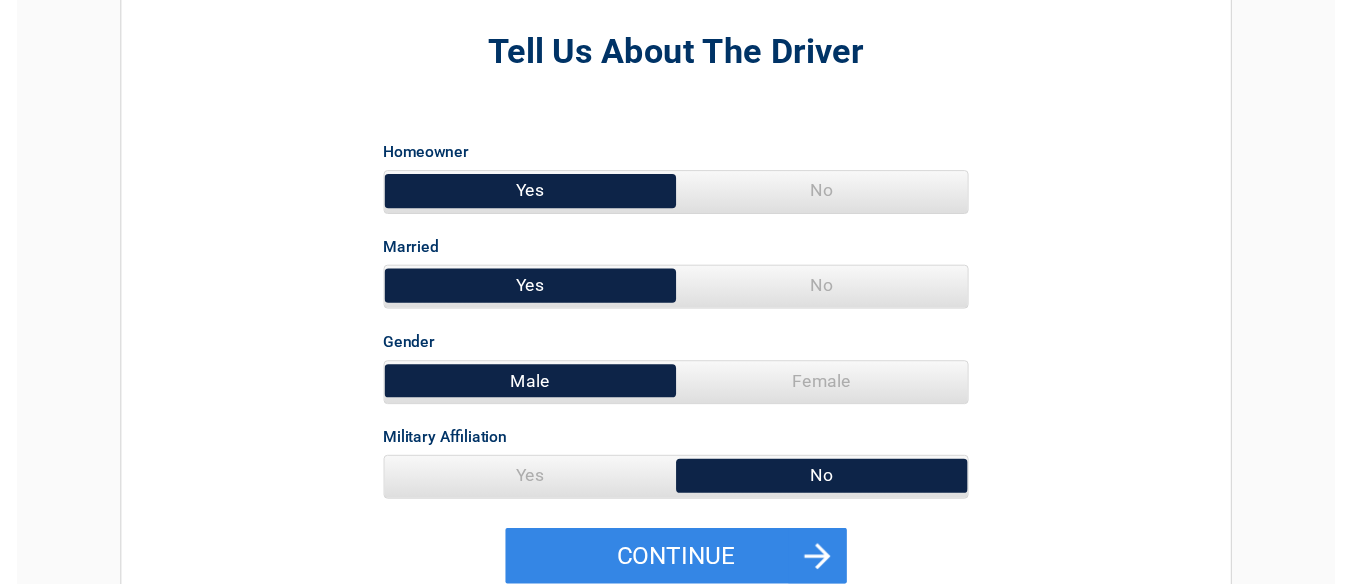 scroll, scrollTop: 200, scrollLeft: 0, axis: vertical 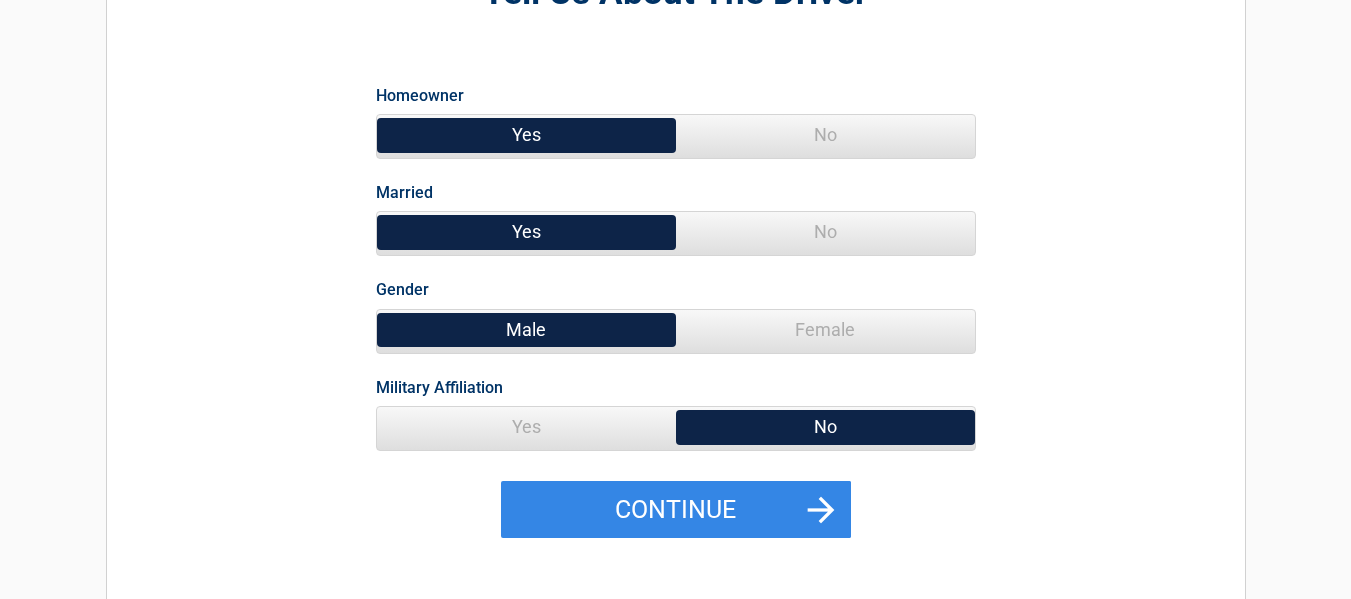 click on "Yes" at bounding box center [526, 427] 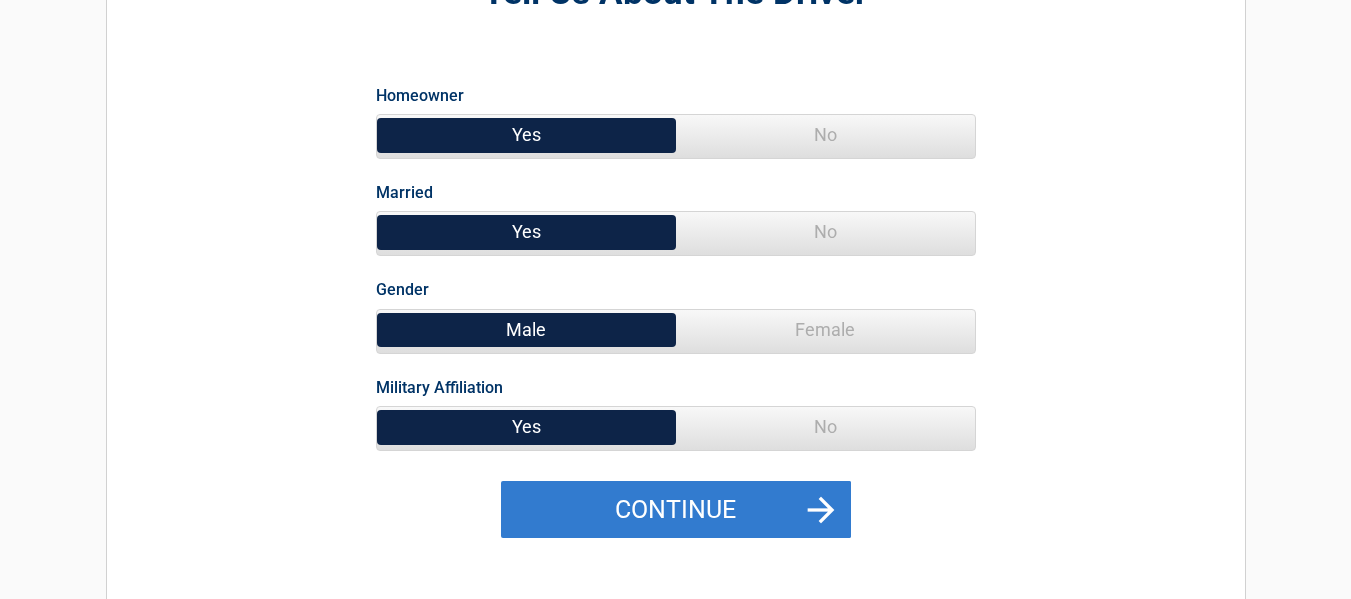 click on "Continue" at bounding box center [676, 510] 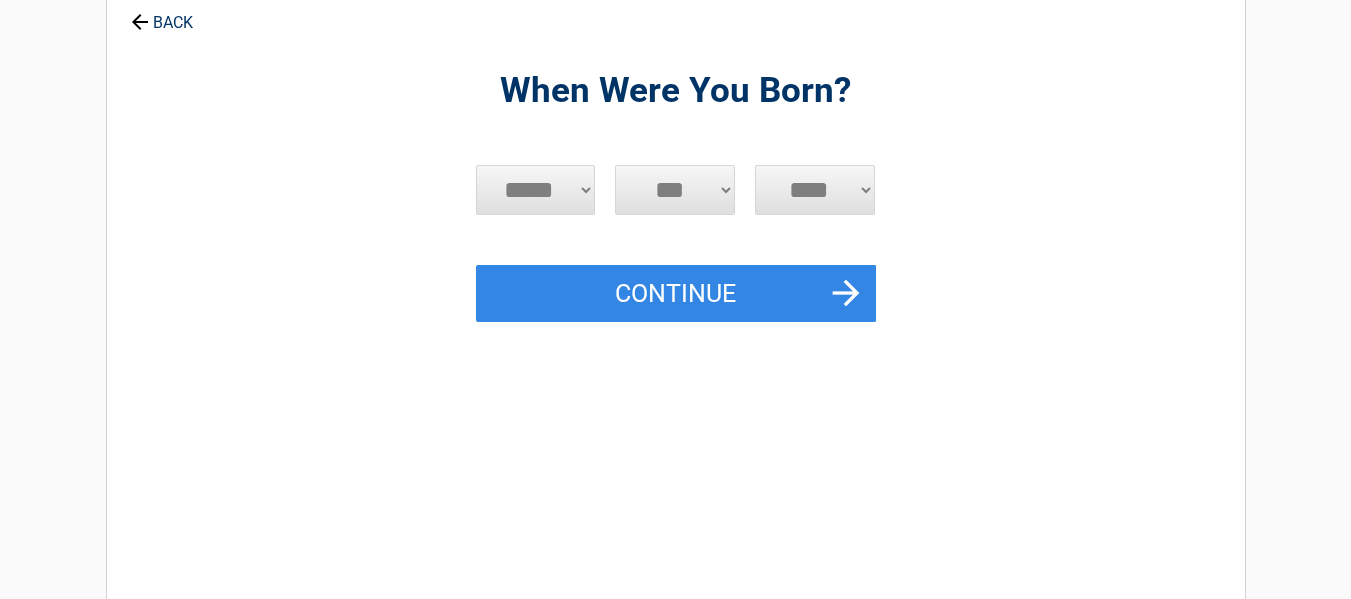 scroll, scrollTop: 0, scrollLeft: 0, axis: both 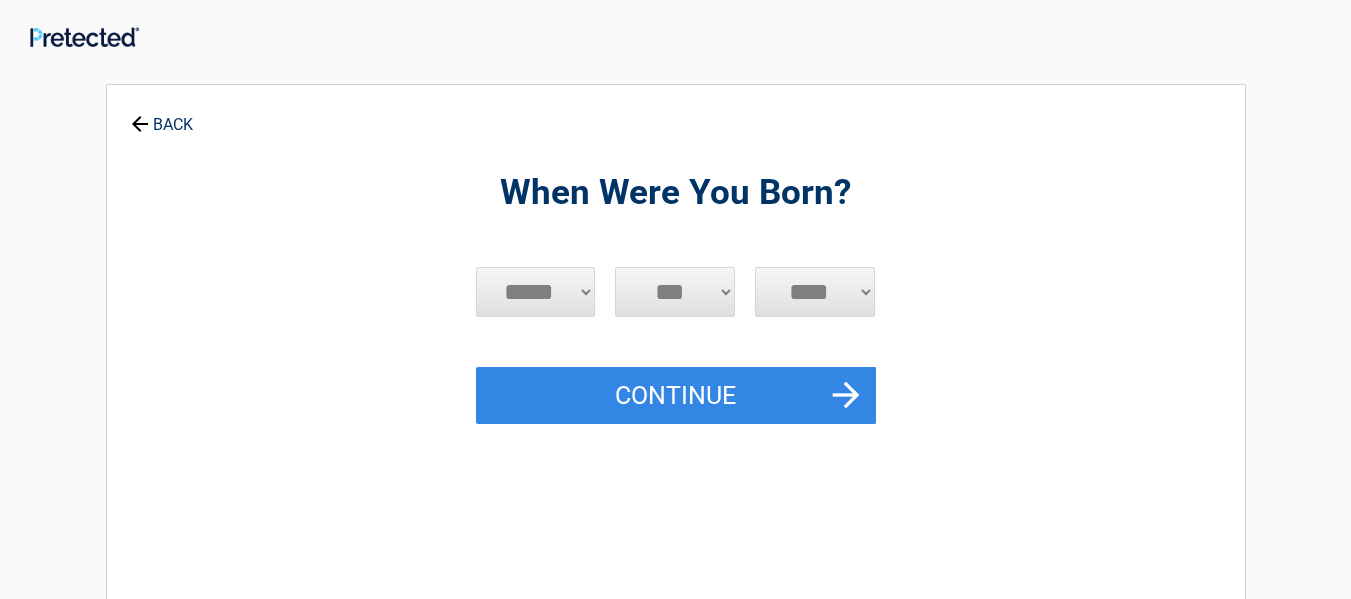 click on "*****
***
***
***
***
***
***
***
***
***
***
***
***" at bounding box center (536, 292) 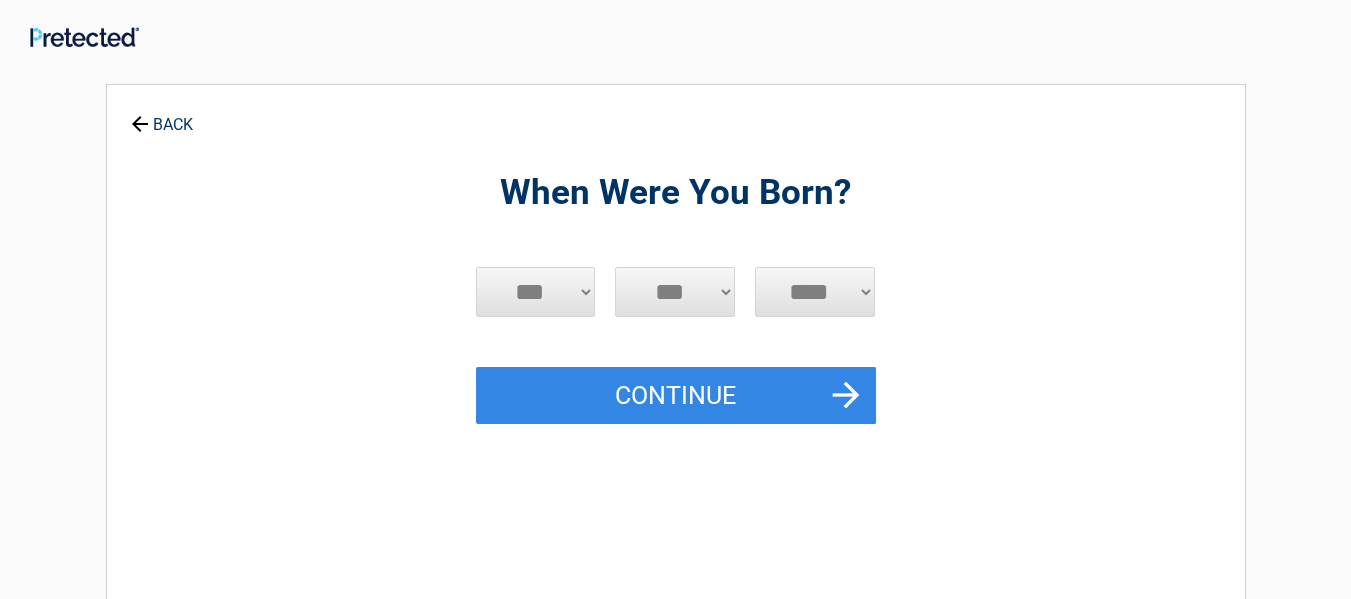 click on "*****
***
***
***
***
***
***
***
***
***
***
***
***" at bounding box center (536, 292) 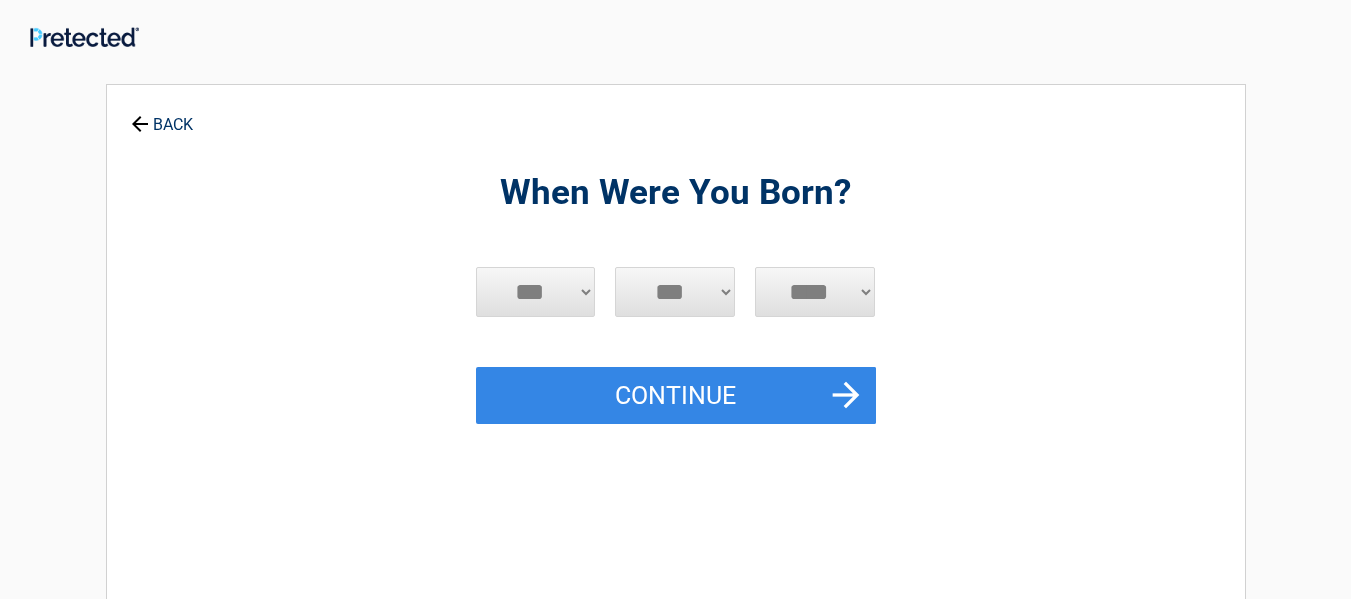 click on "*** * * * * * * * * * ** ** ** ** ** ** ** ** ** ** ** ** ** ** ** ** ** ** ** ** ** **" at bounding box center [675, 292] 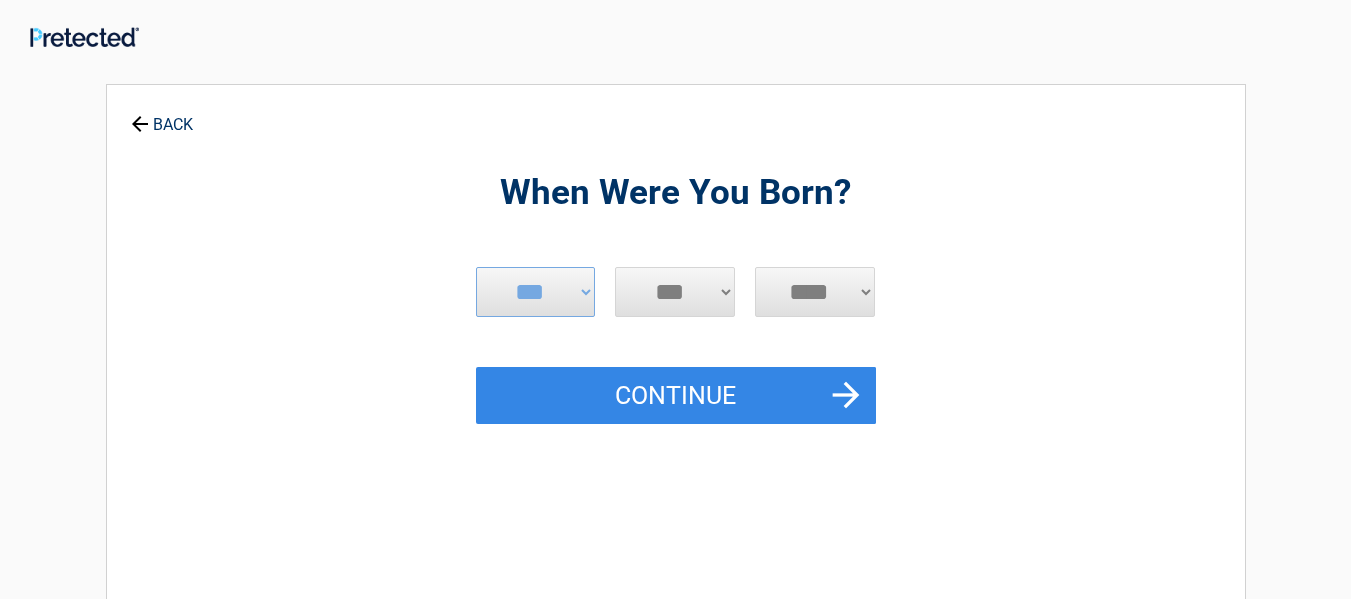 select on "**" 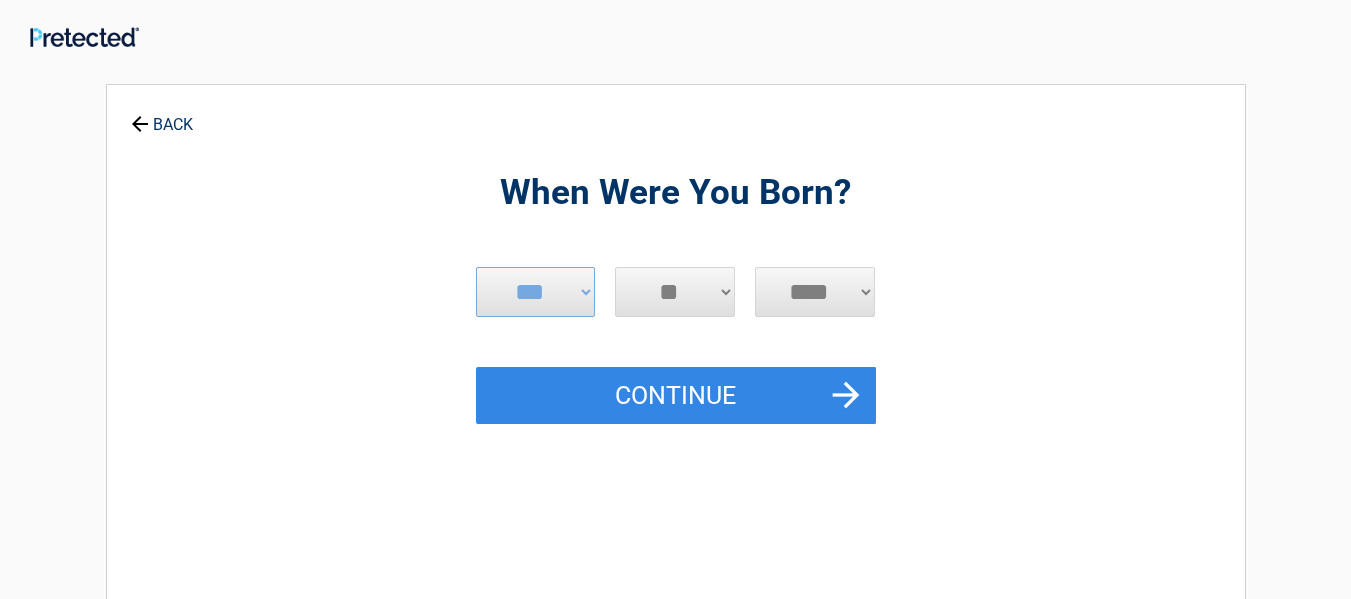 click on "*** * * * * * * * * * ** ** ** ** ** ** ** ** ** ** ** ** ** ** ** ** ** ** ** ** ** **" at bounding box center (675, 292) 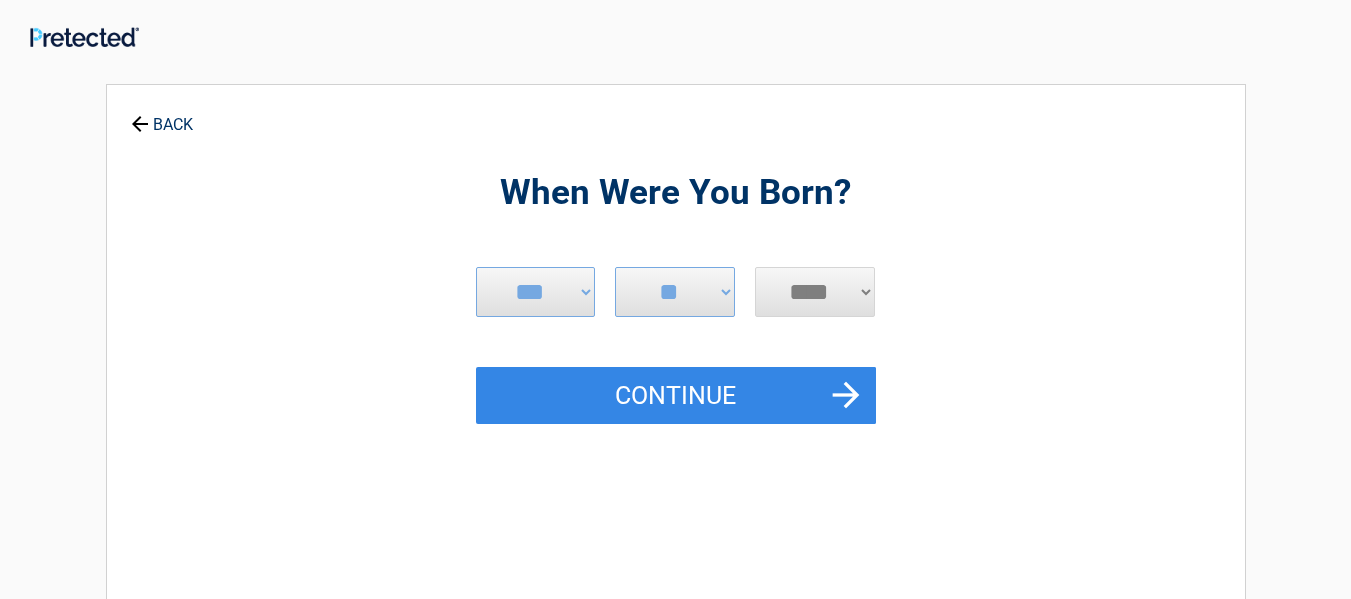 click on "****
****
****
****
****
****
****
****
****
****
****
****
****
****
****
****
****
****
****
****
****
****
****
****
****
****
****
****
****
****
****
****
****
****
****
****
****
****
****
****
****
****
****
****
****
****
****
****
****
****
****
****
****
****
****
****
****
****
****
****
****
****
****
****" at bounding box center [815, 292] 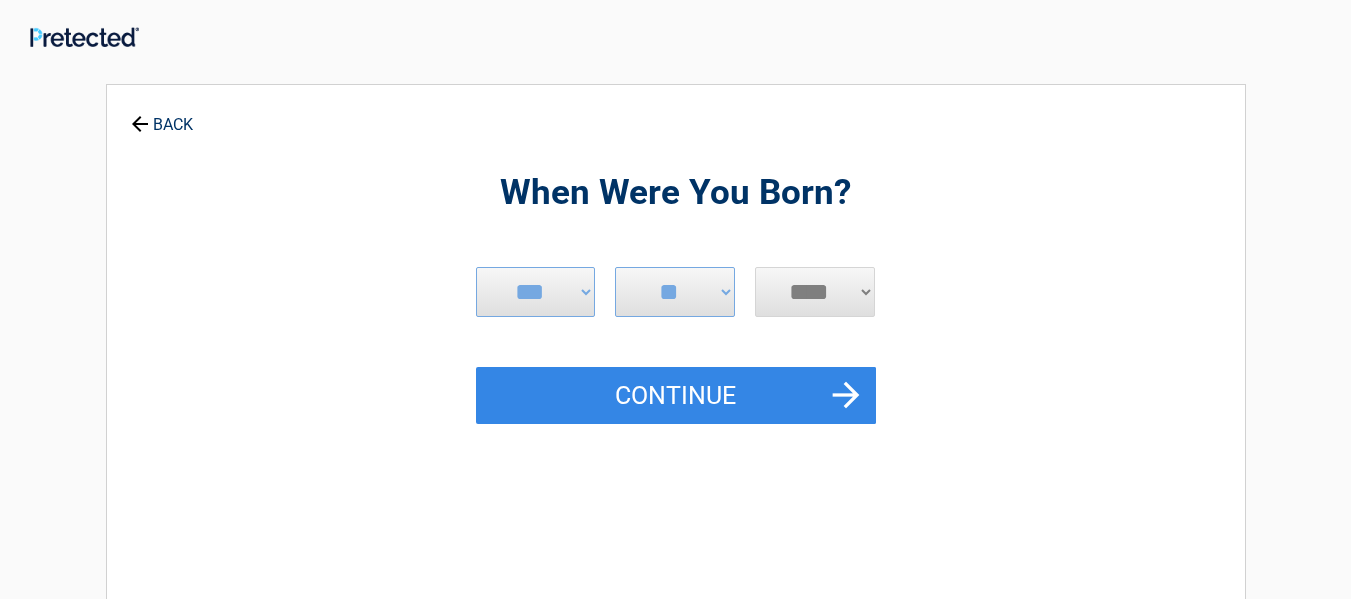 select on "****" 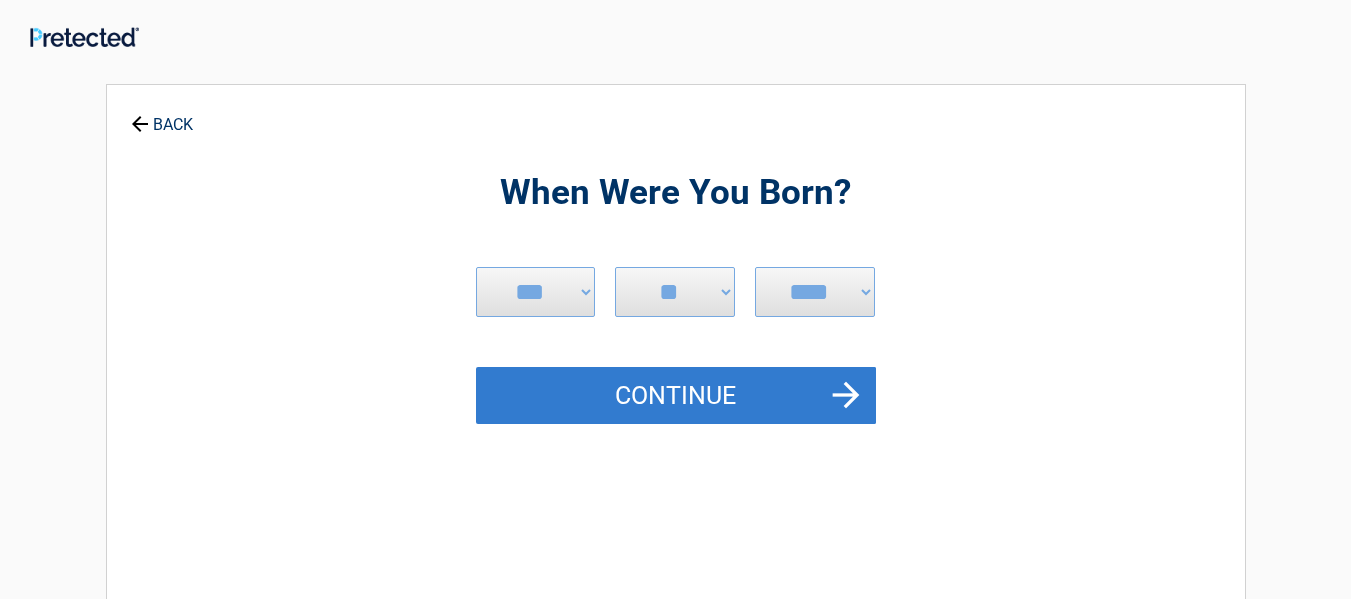 click on "Continue" at bounding box center [676, 396] 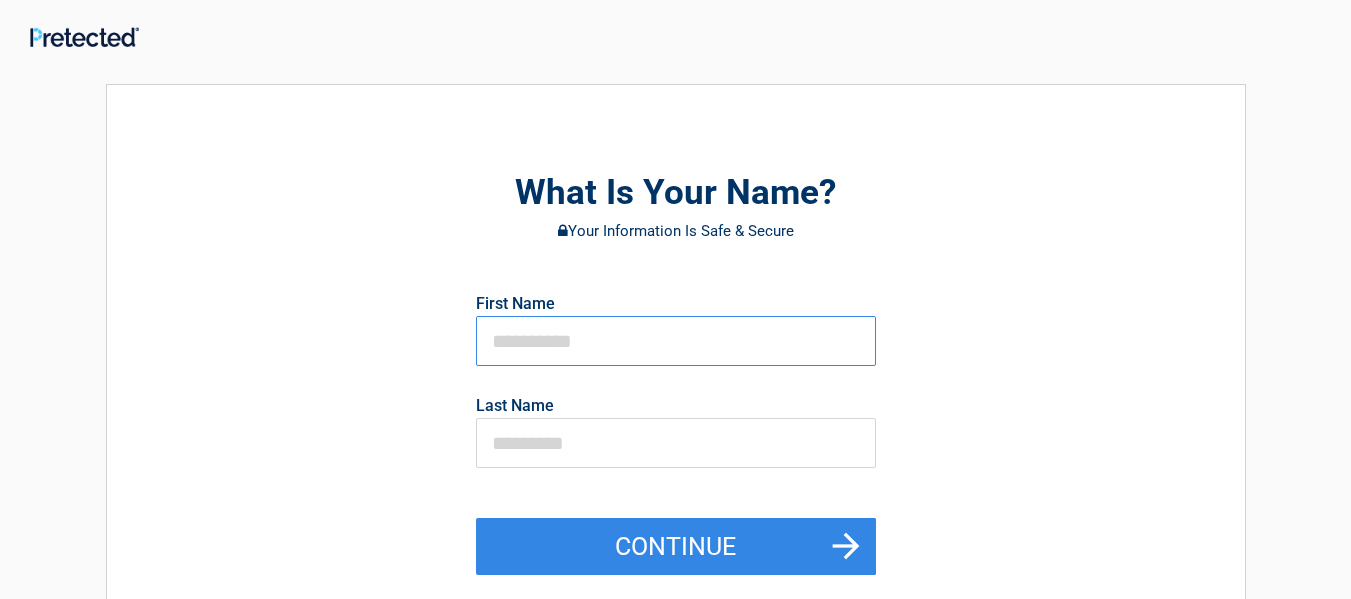click at bounding box center (676, 341) 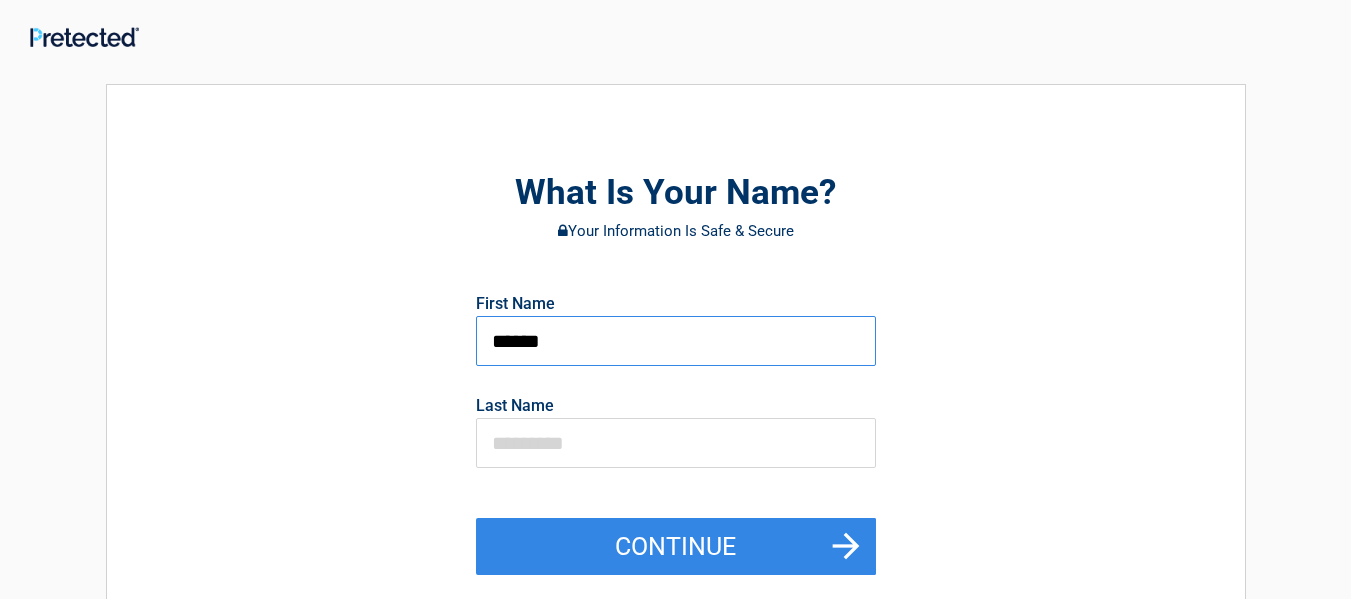type on "******" 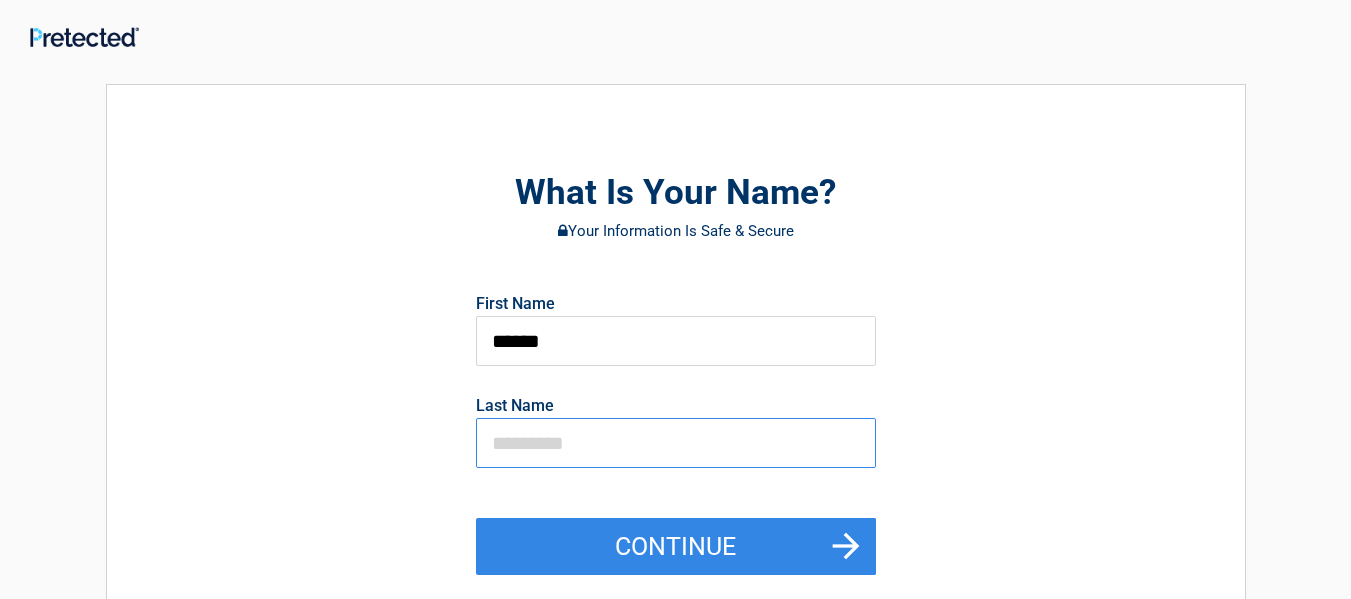 click at bounding box center (676, 443) 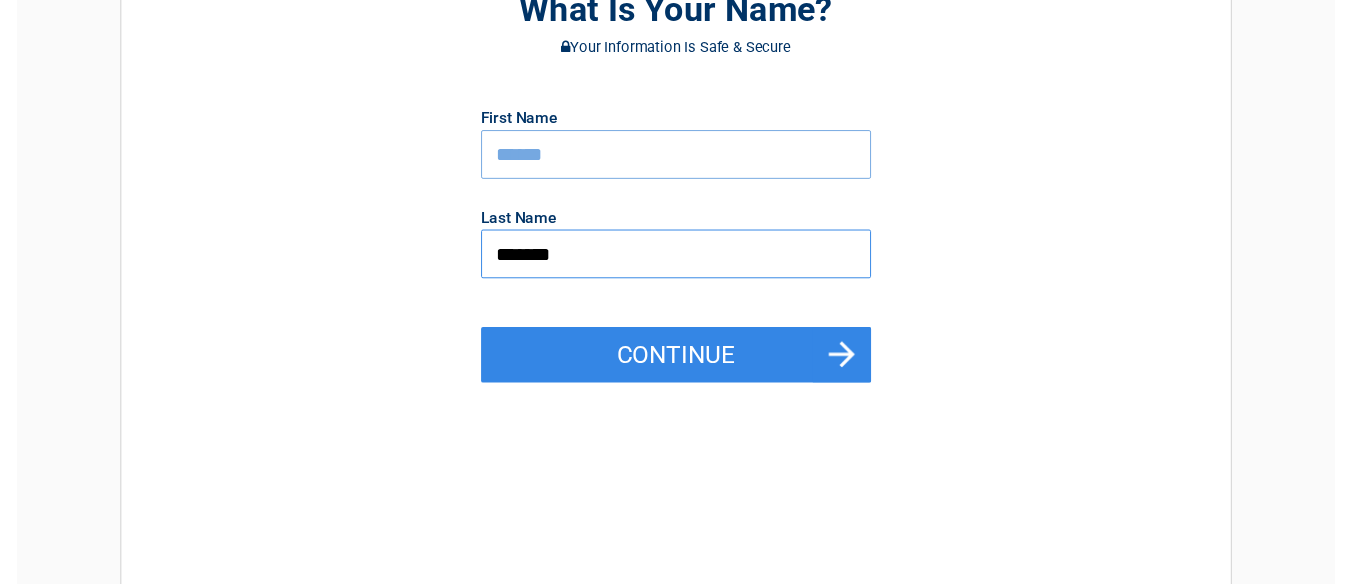 scroll, scrollTop: 200, scrollLeft: 0, axis: vertical 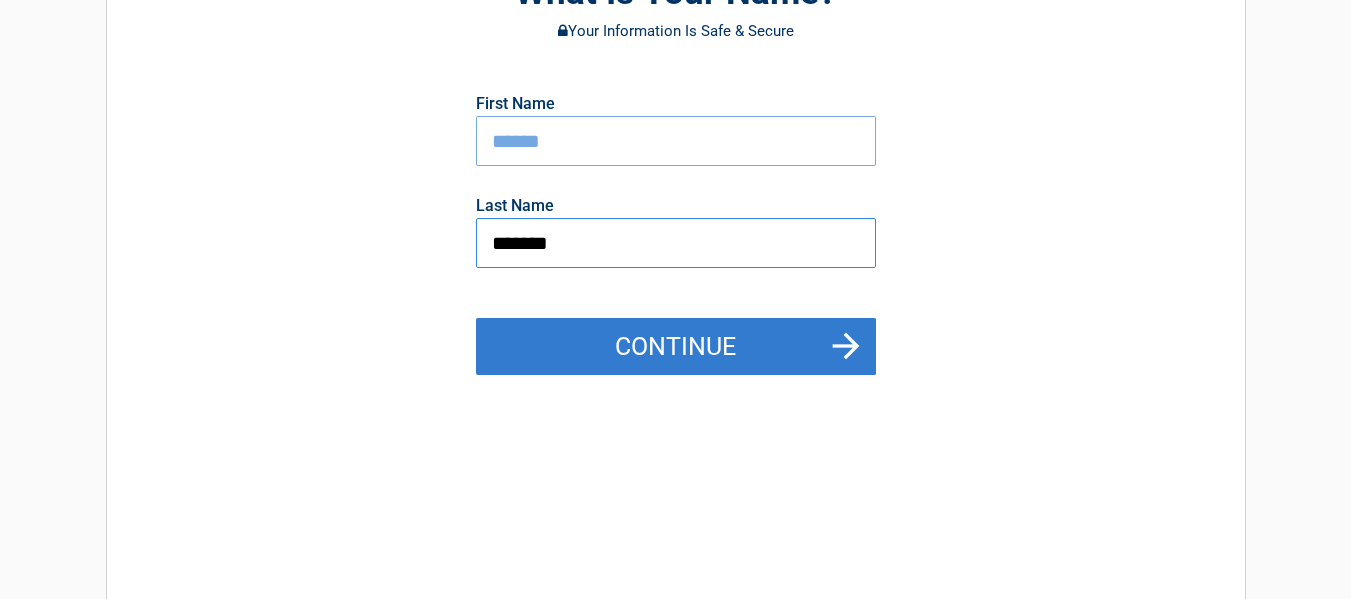 type on "*******" 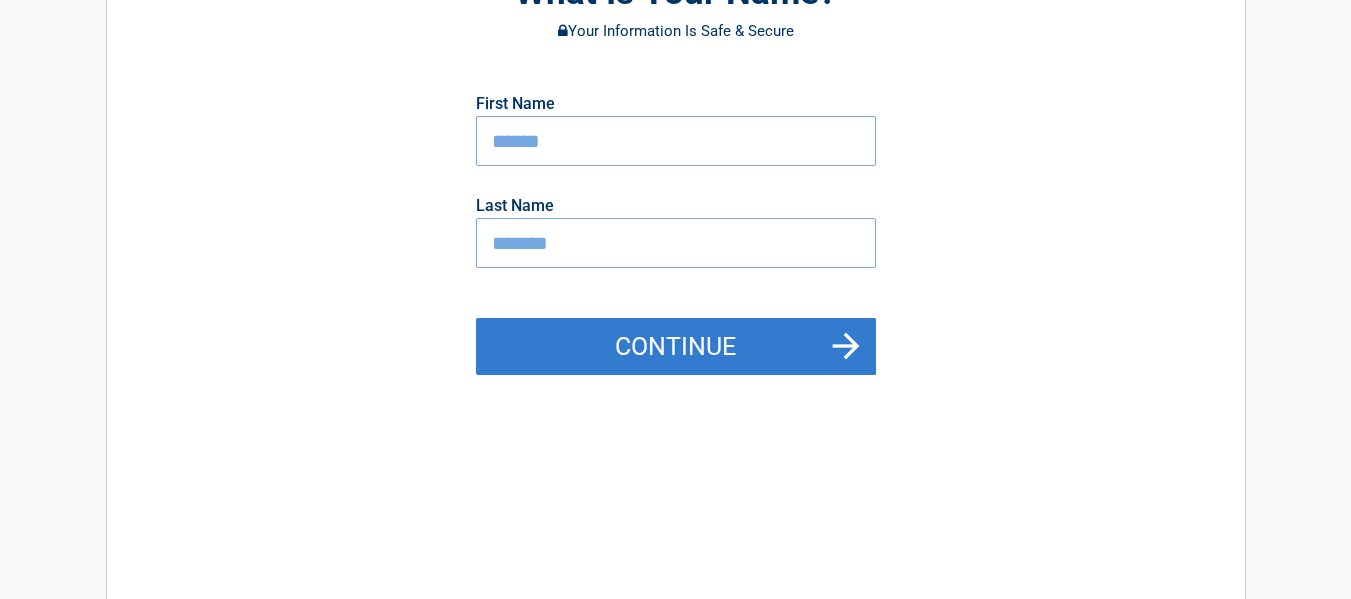 click on "Continue" at bounding box center (676, 347) 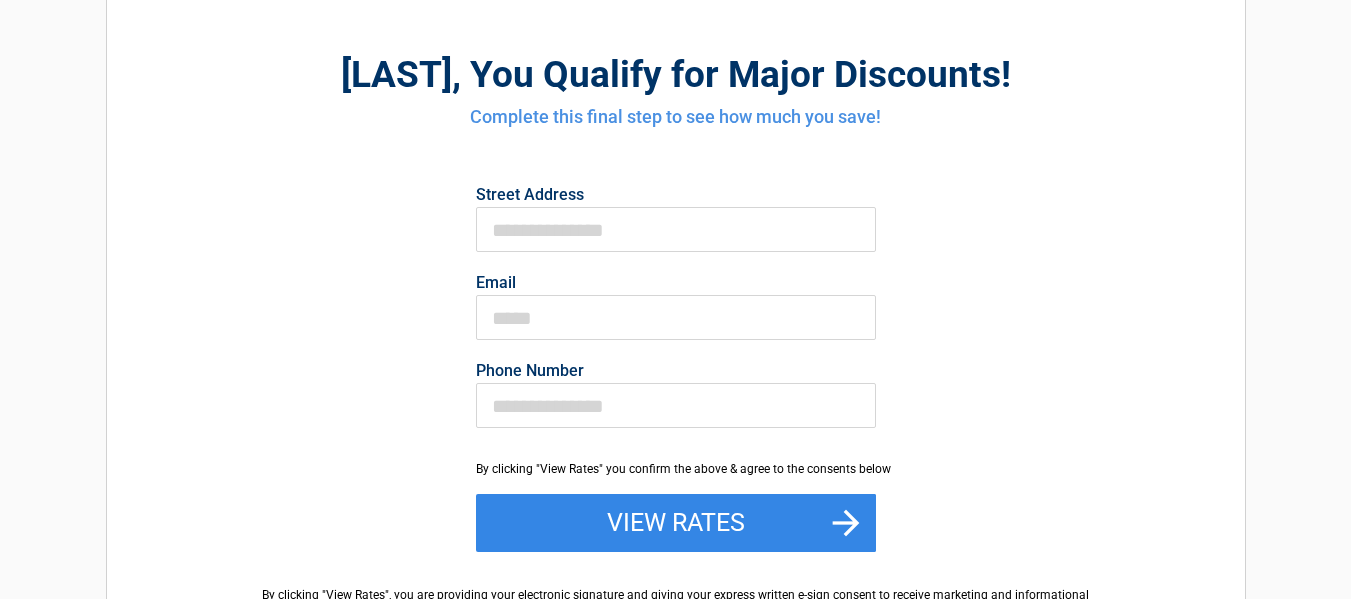 scroll, scrollTop: 0, scrollLeft: 0, axis: both 